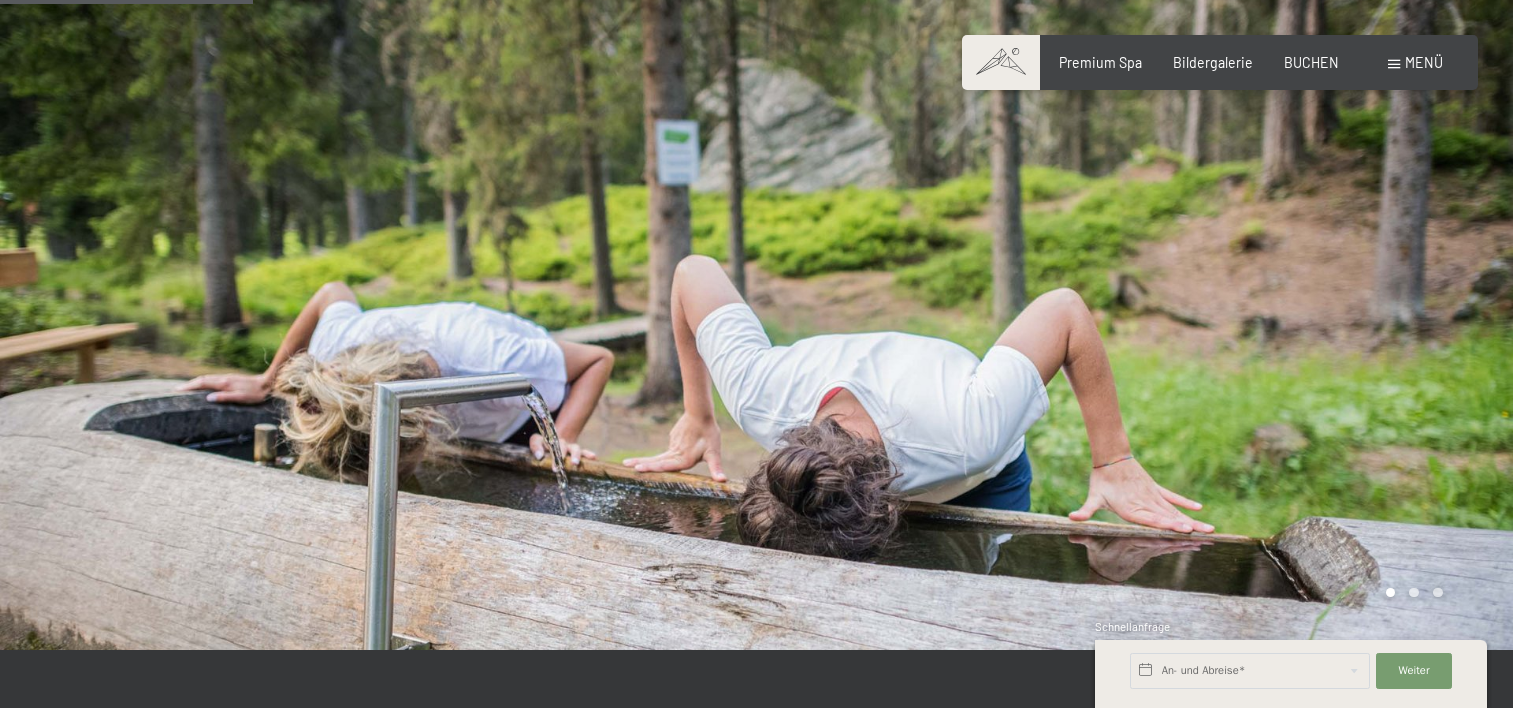 scroll, scrollTop: 900, scrollLeft: 0, axis: vertical 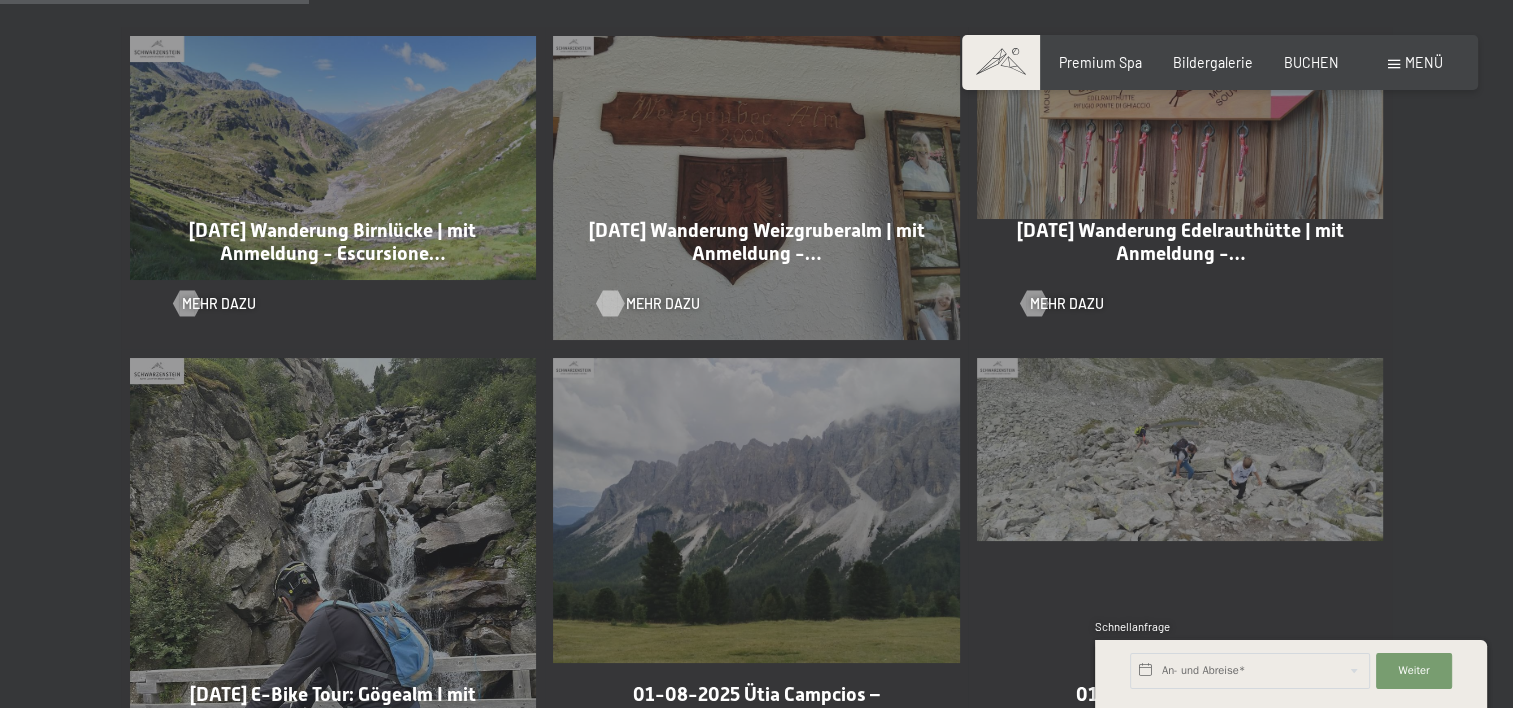 click on "Mehr dazu" at bounding box center [663, 304] 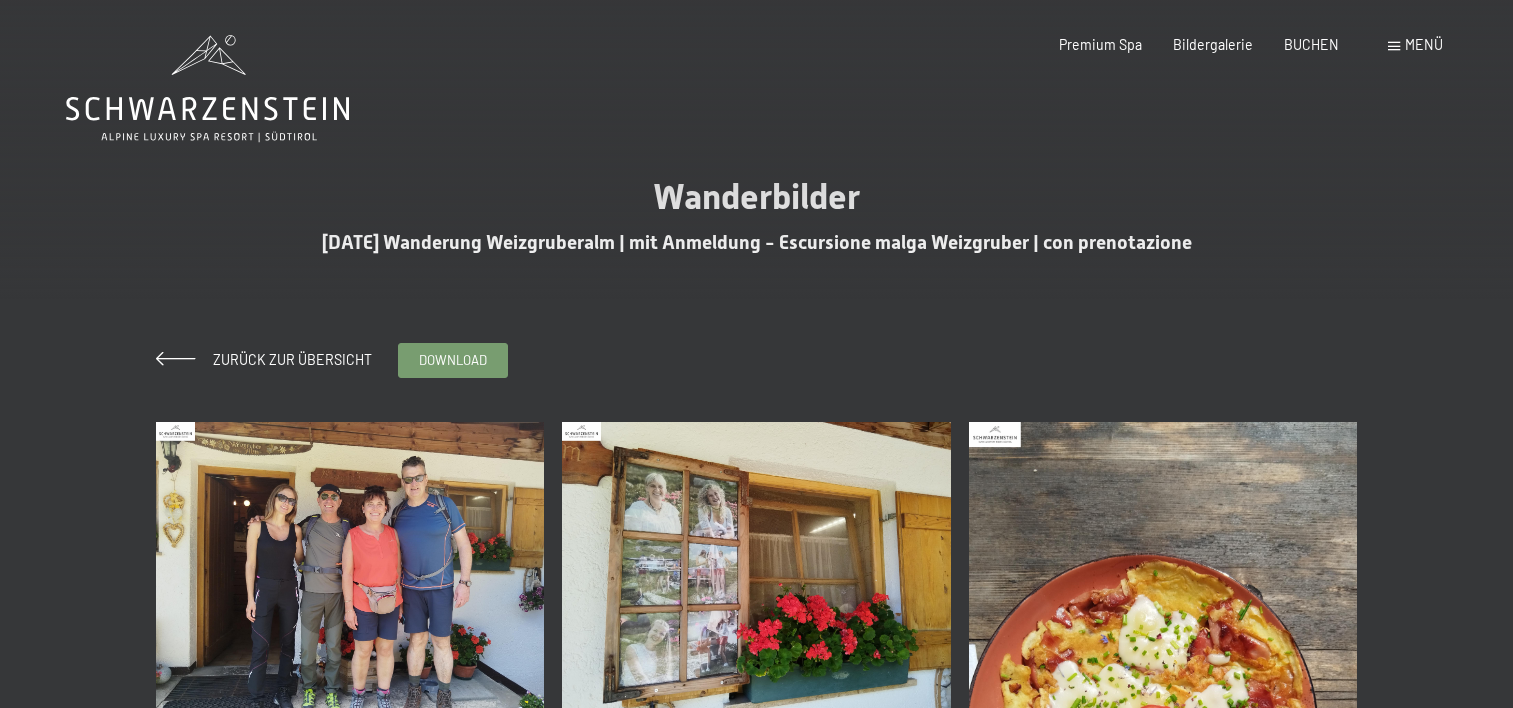 scroll, scrollTop: 0, scrollLeft: 0, axis: both 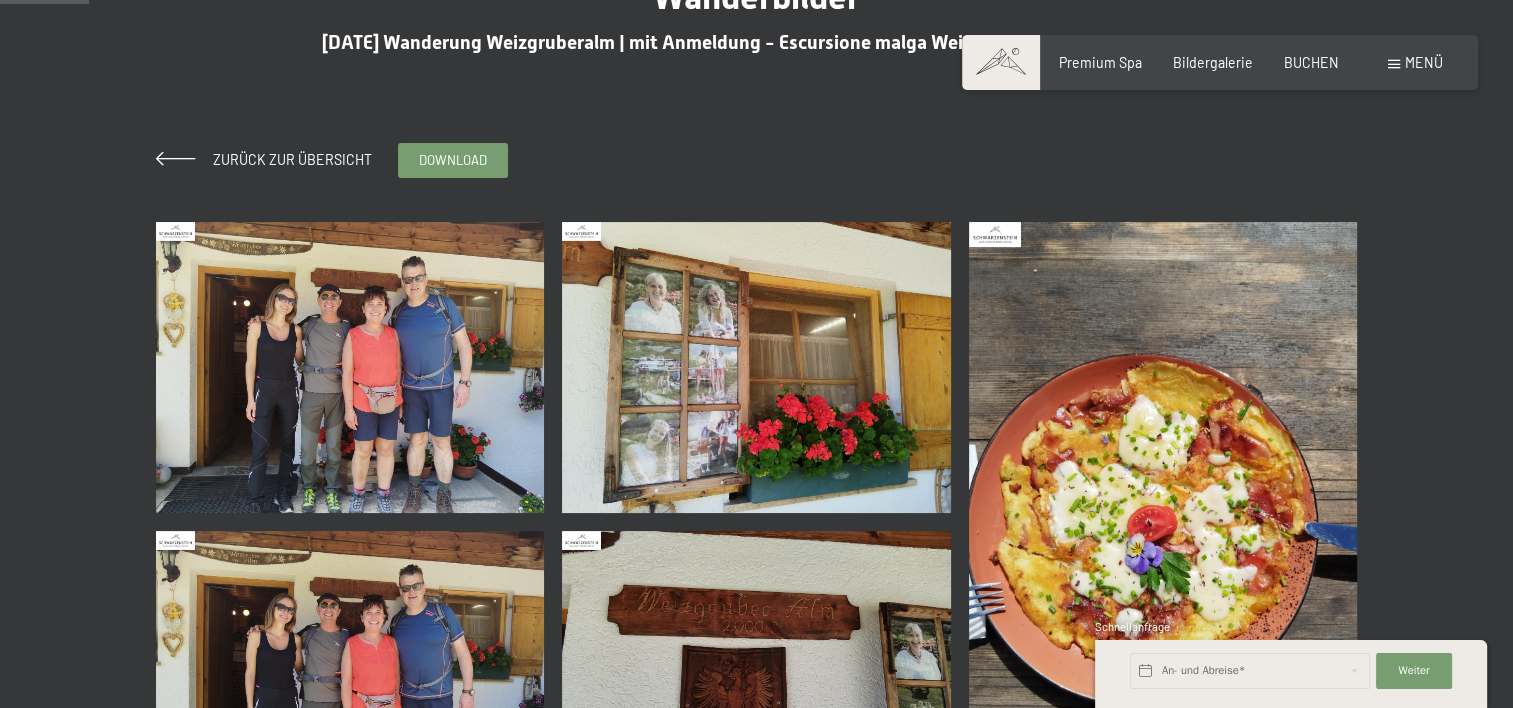 click at bounding box center (350, 367) 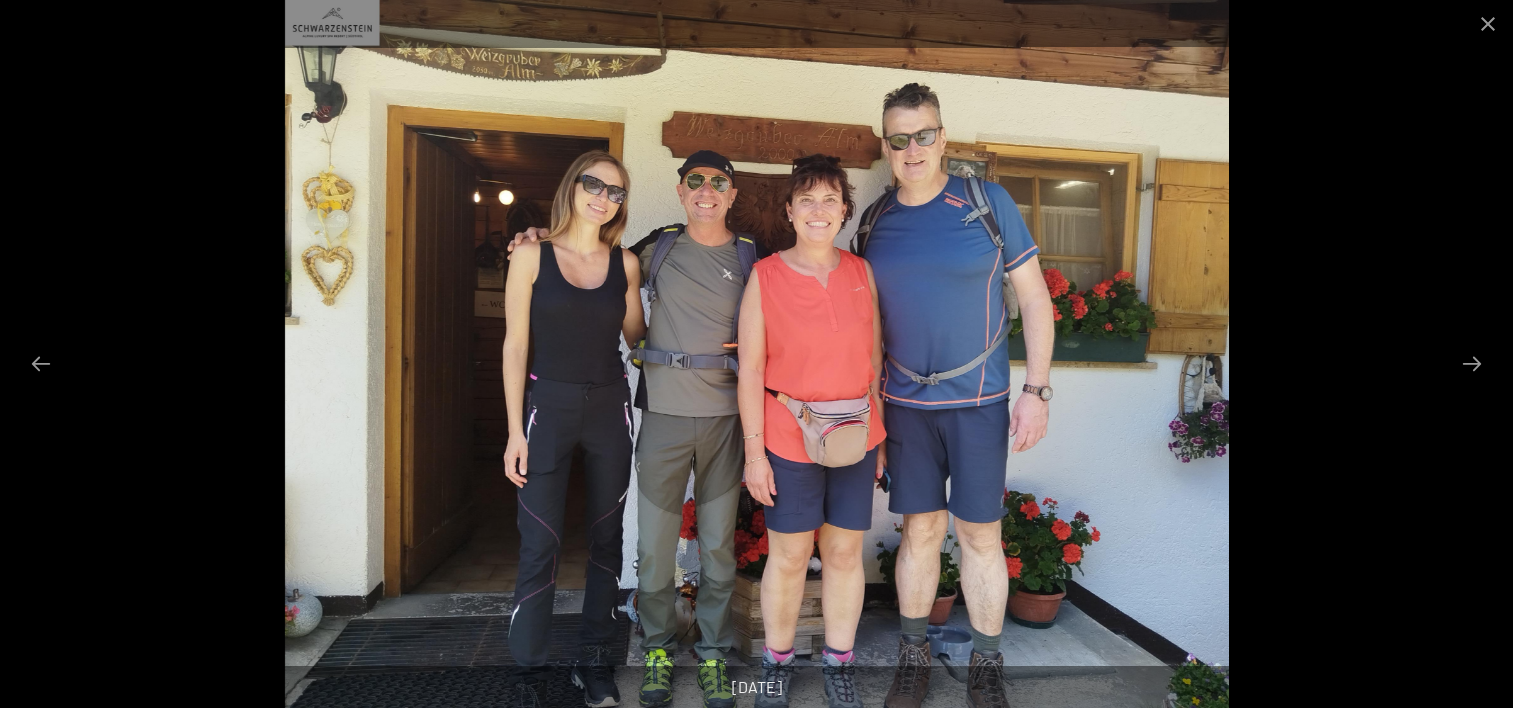scroll, scrollTop: 900, scrollLeft: 0, axis: vertical 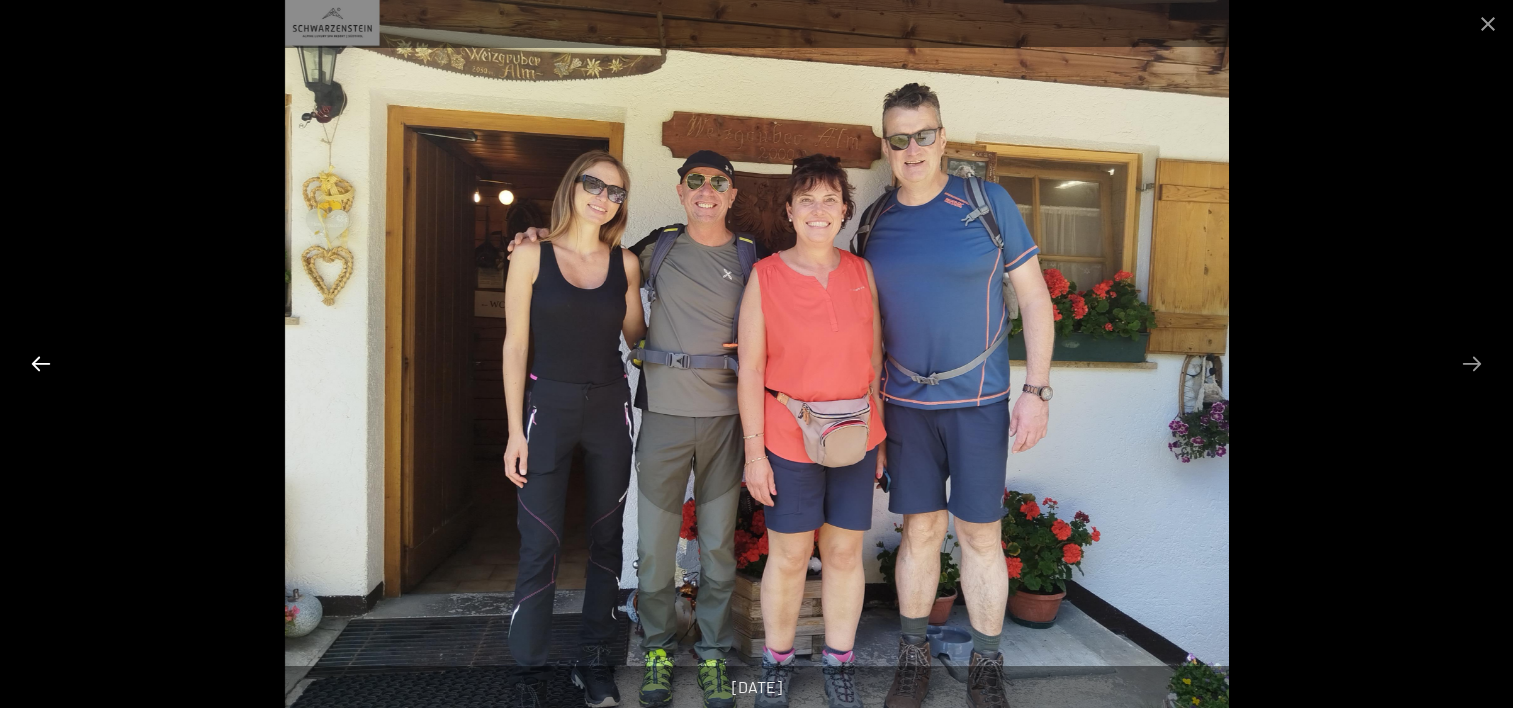 click at bounding box center [41, 363] 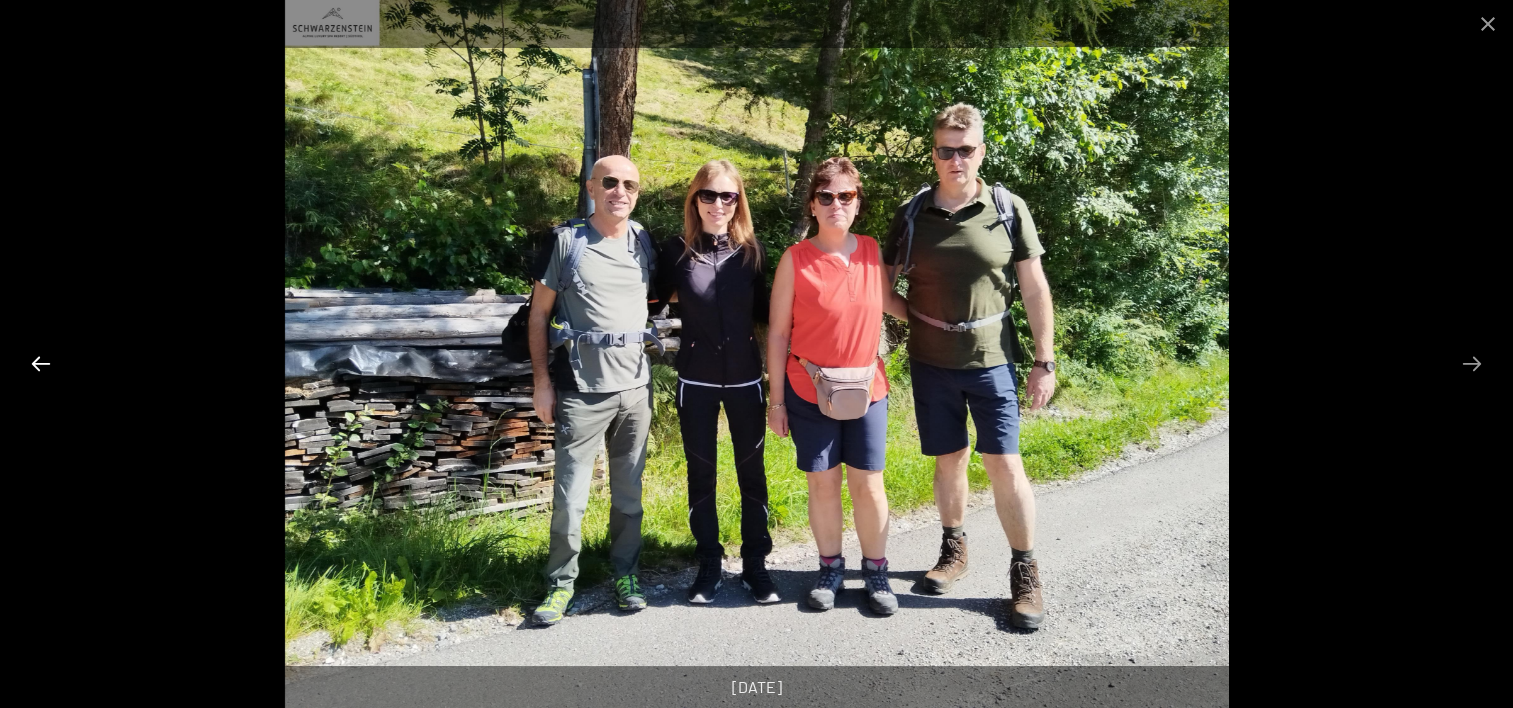 click at bounding box center (41, 363) 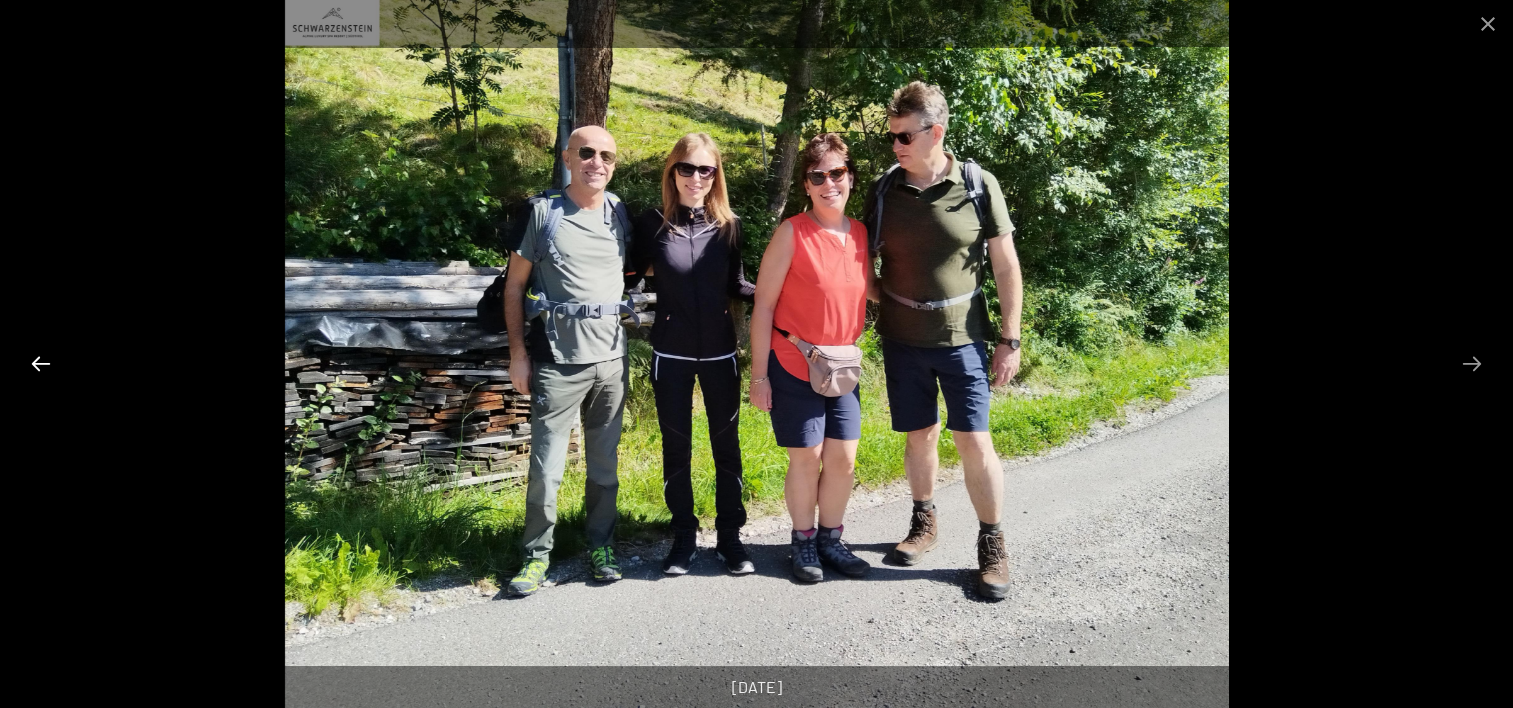 click at bounding box center [41, 363] 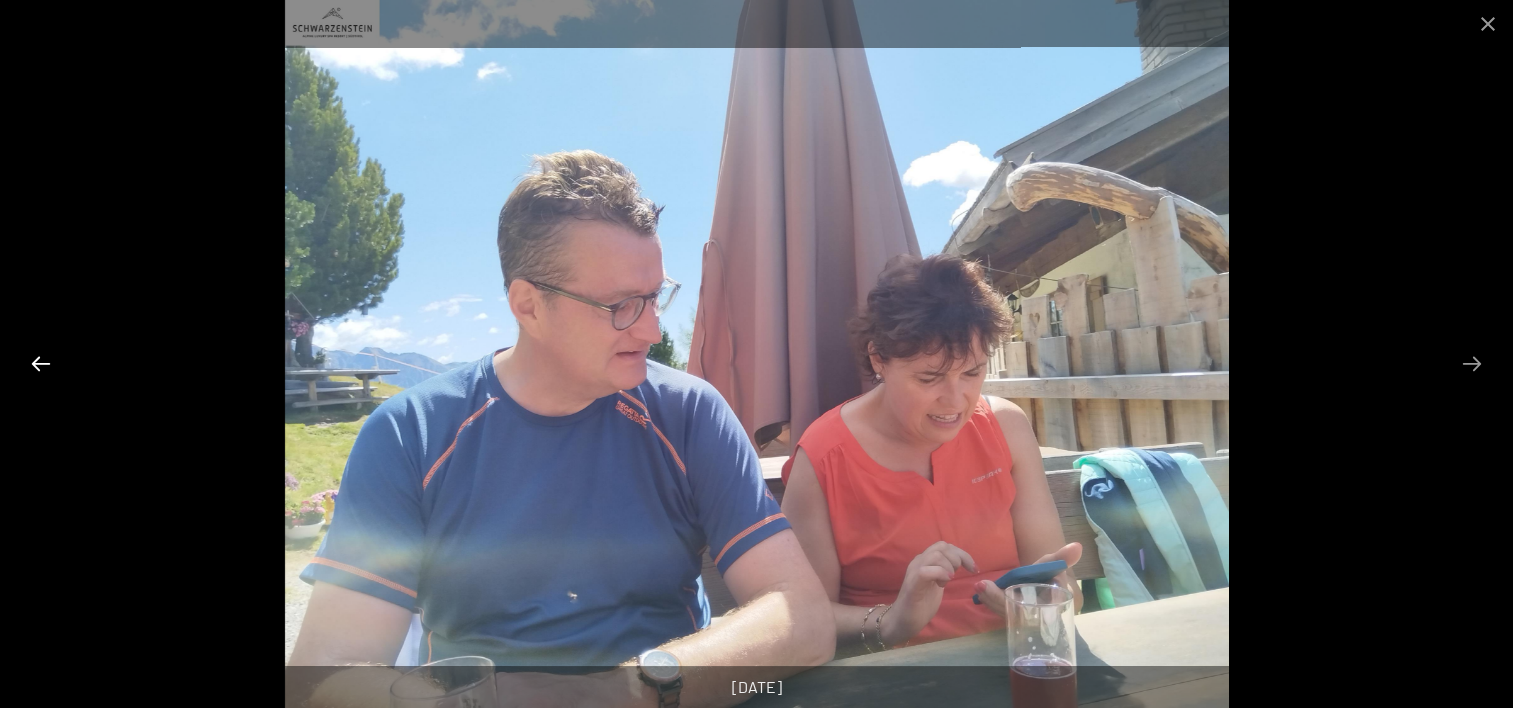 click at bounding box center (41, 363) 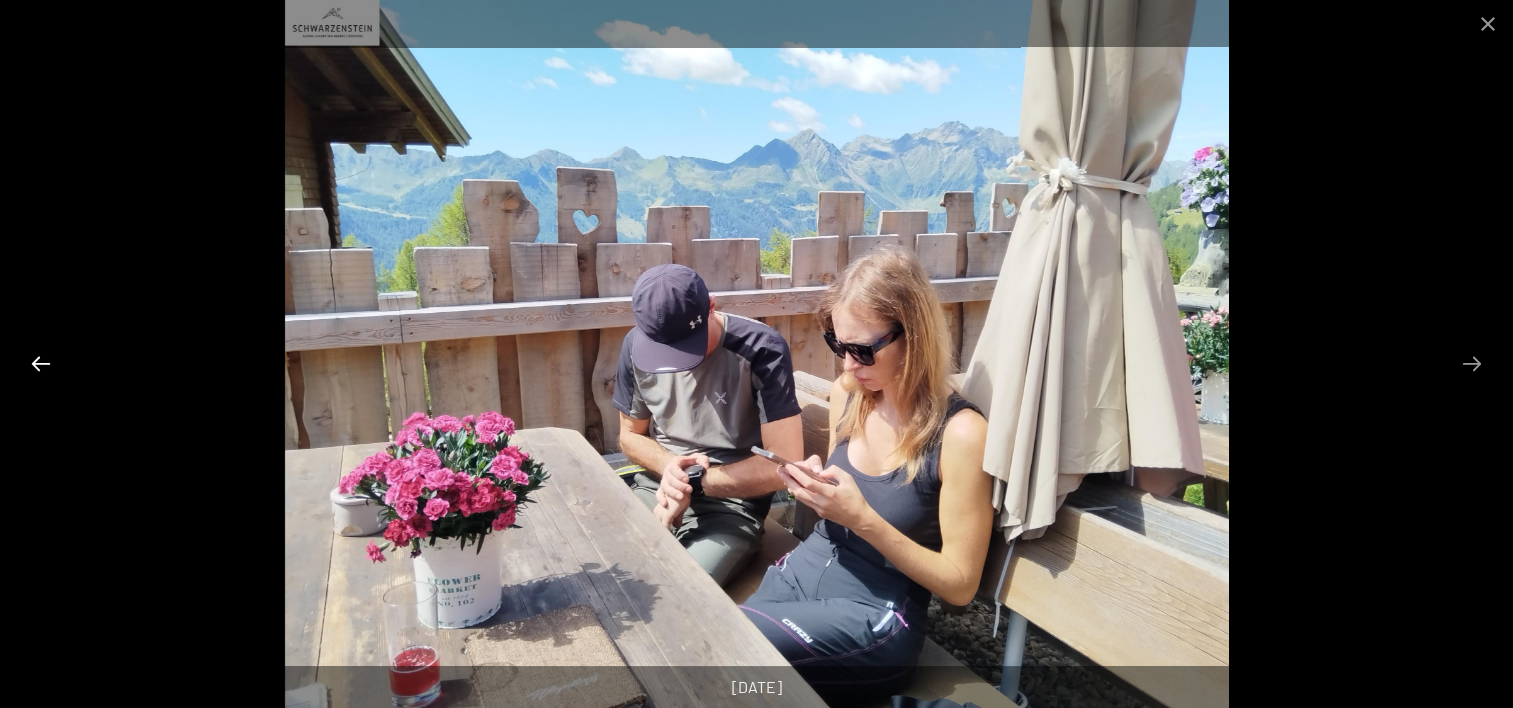 click at bounding box center [41, 363] 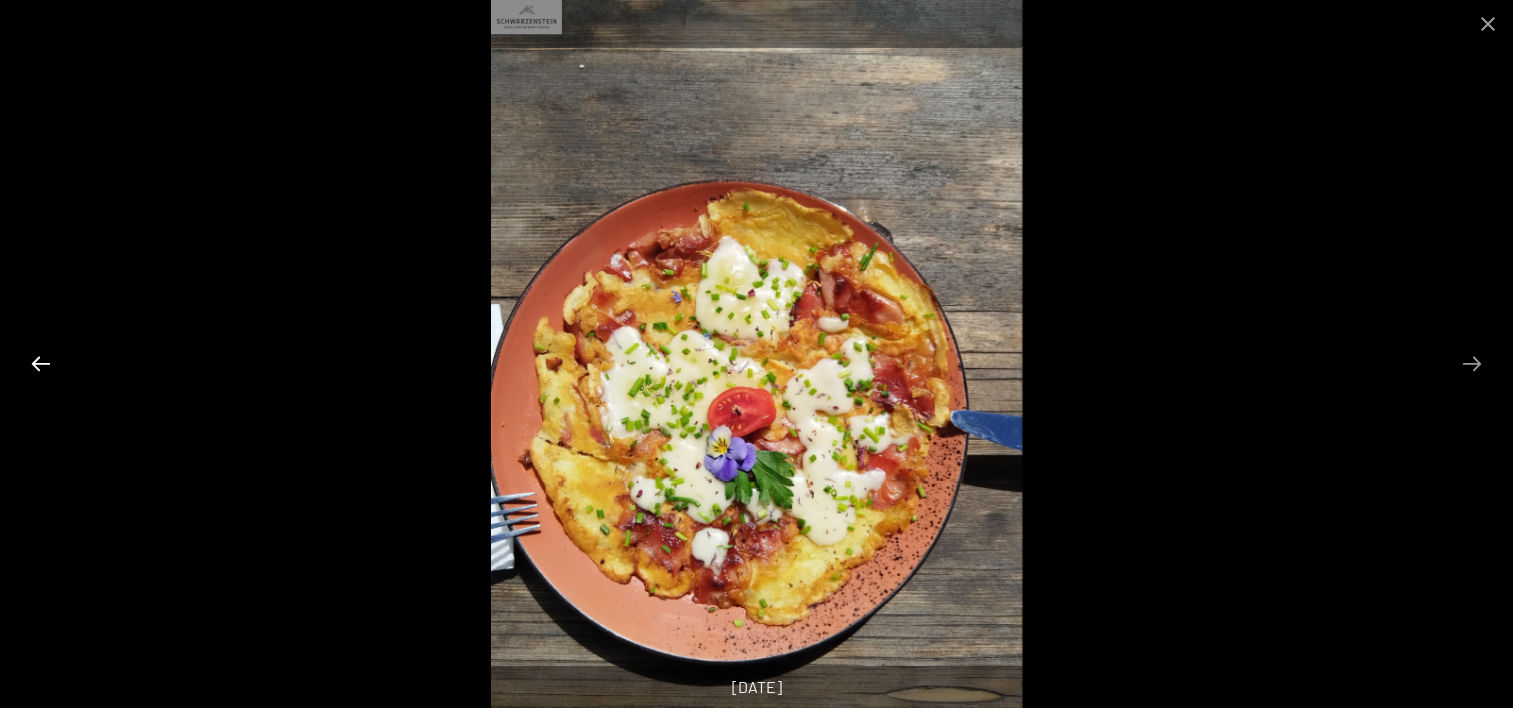 click at bounding box center (41, 363) 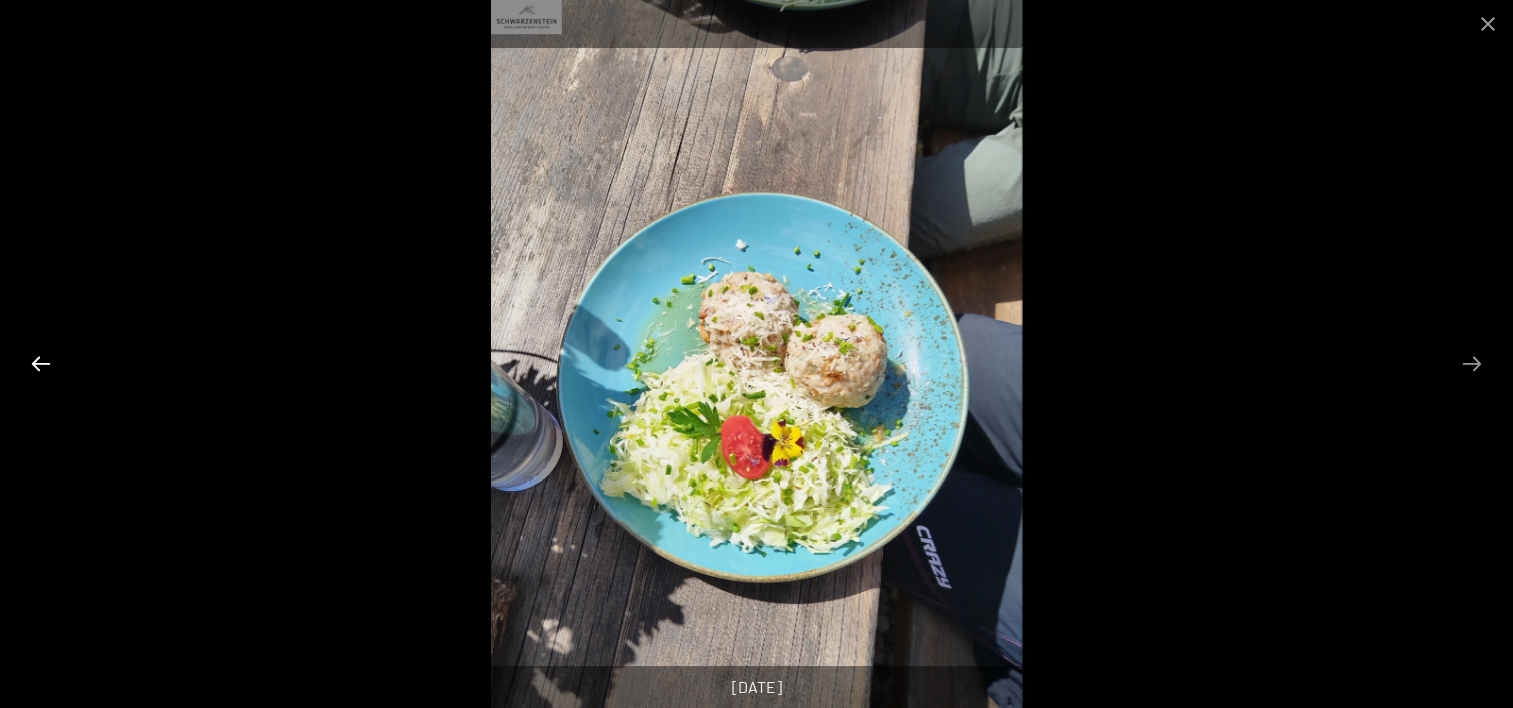 click at bounding box center (41, 363) 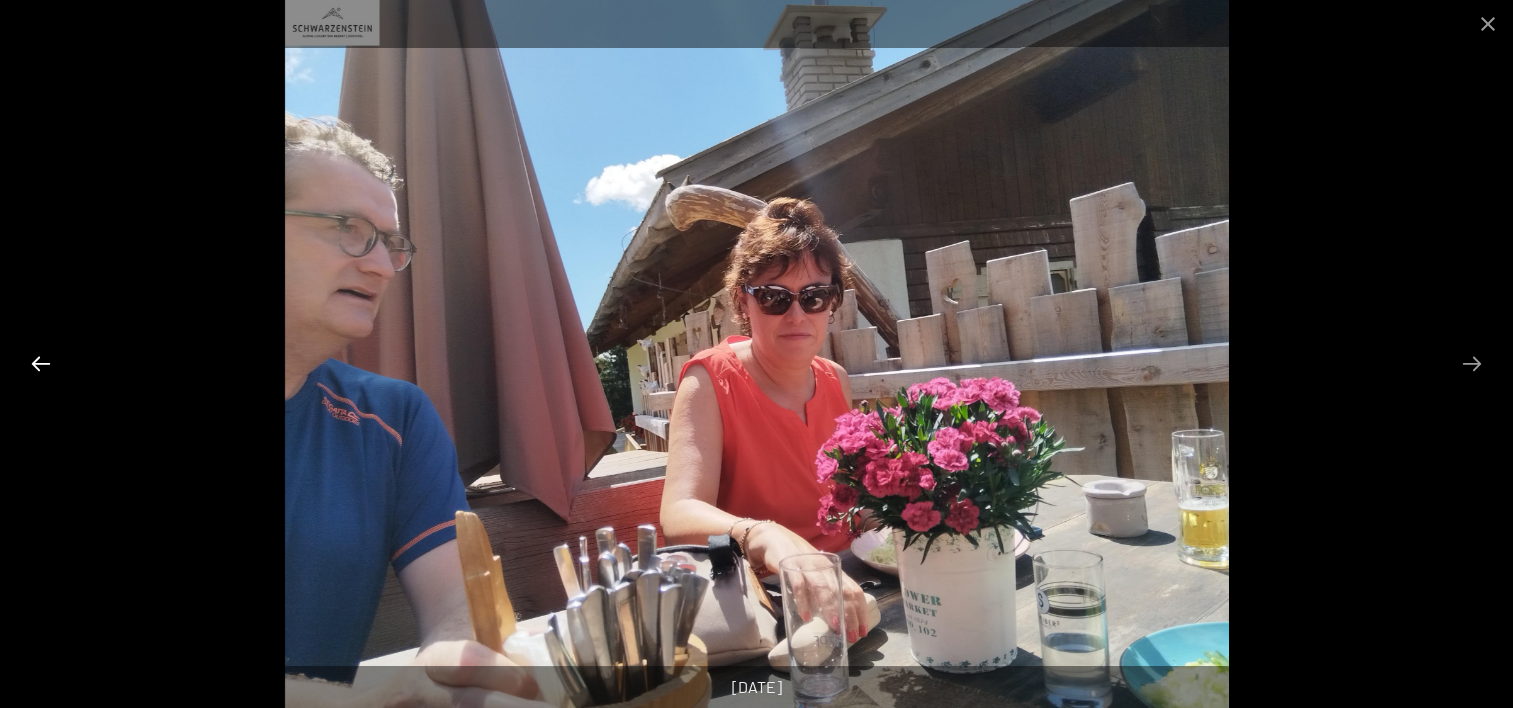 click at bounding box center [41, 363] 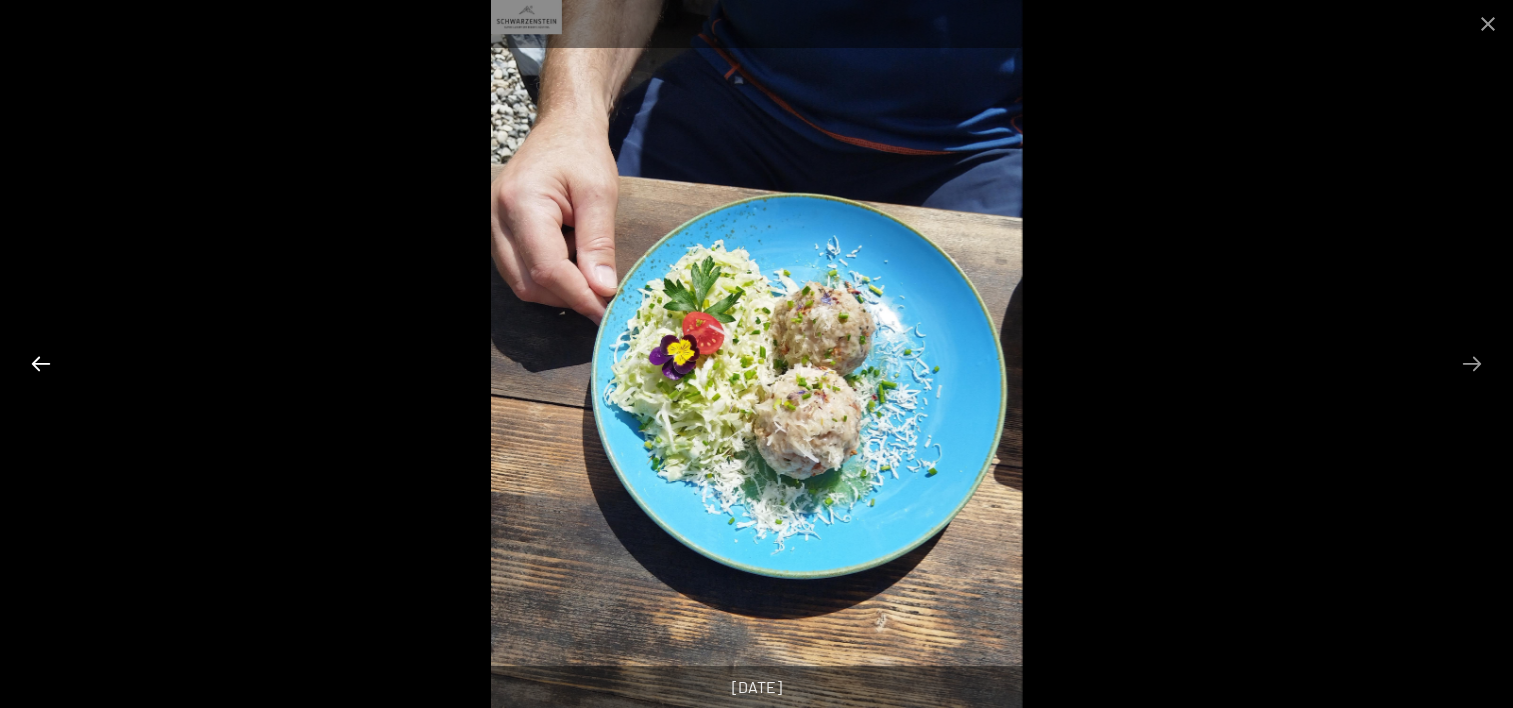 click at bounding box center [41, 363] 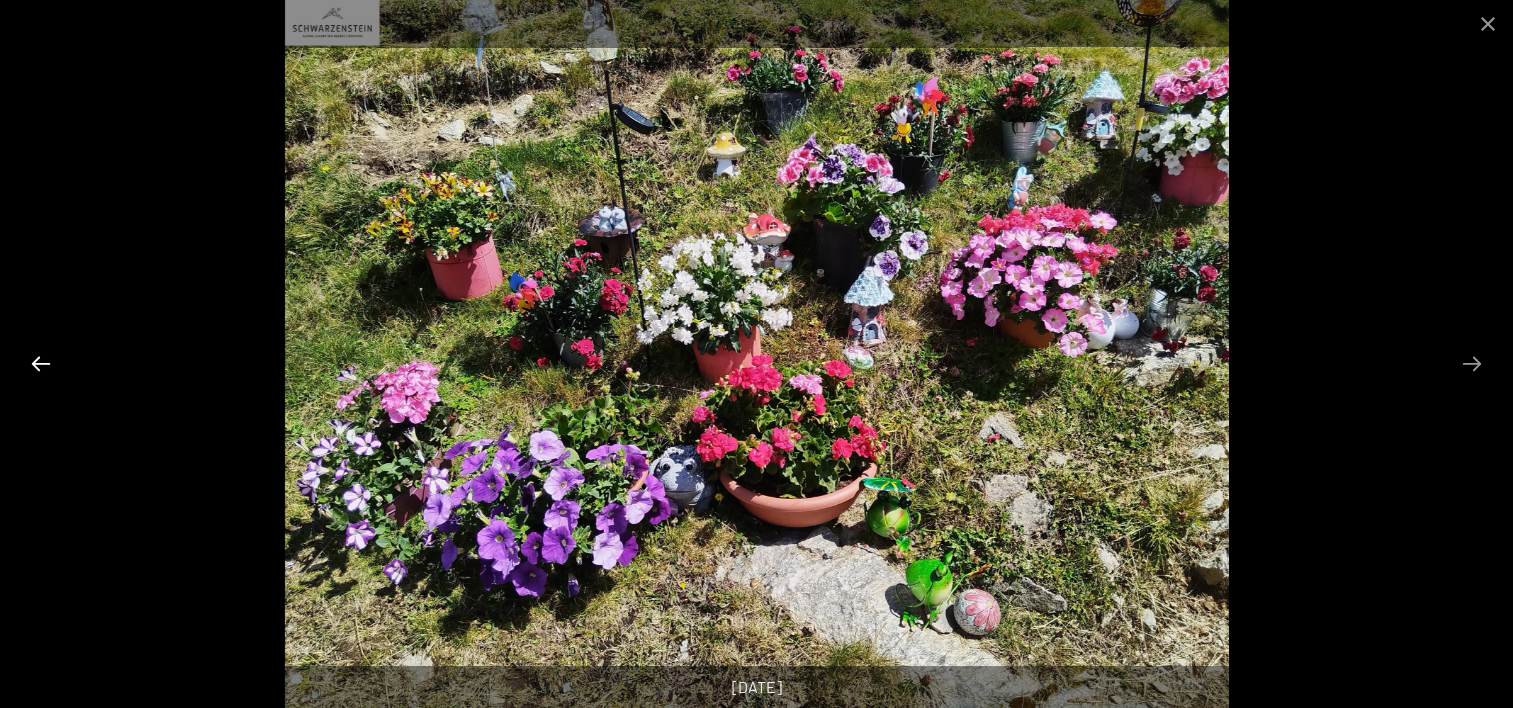click at bounding box center (41, 363) 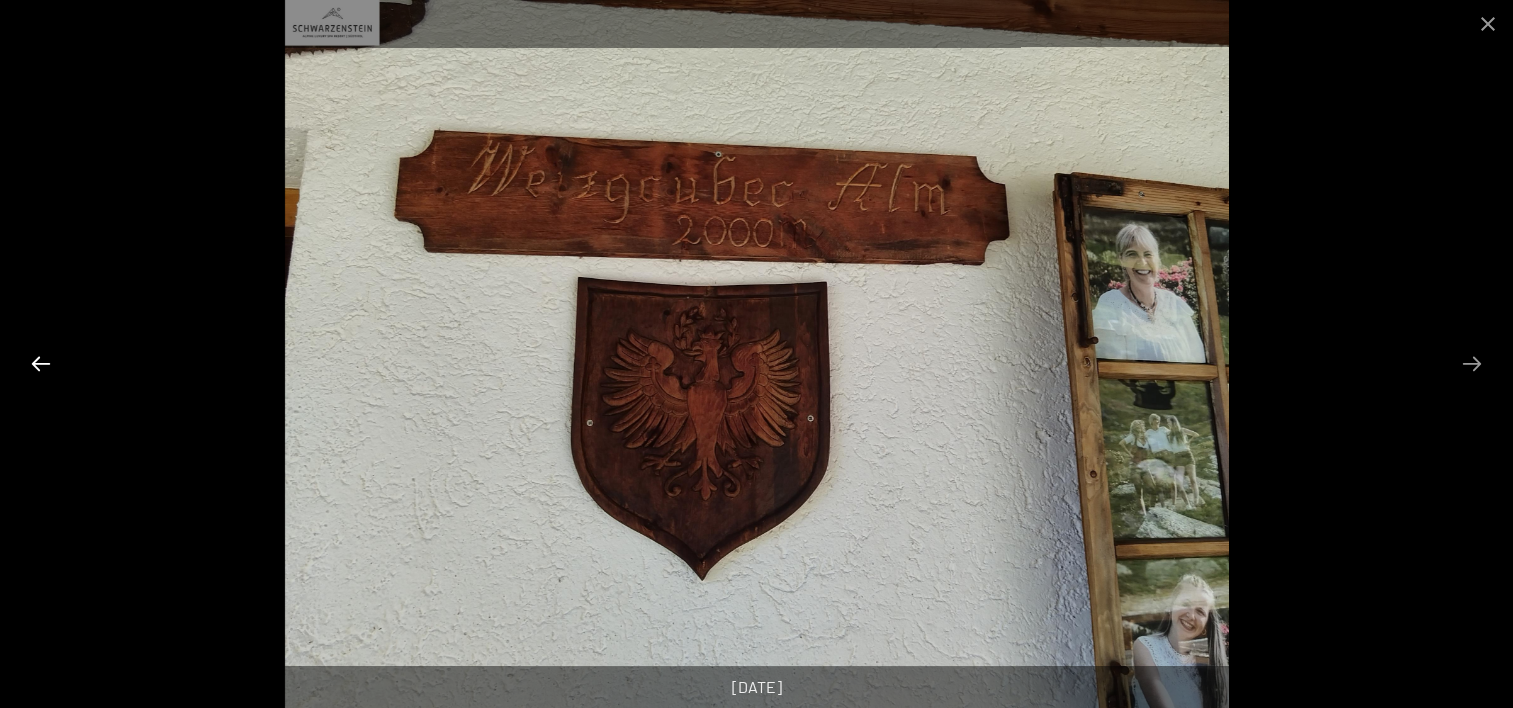 click at bounding box center [41, 363] 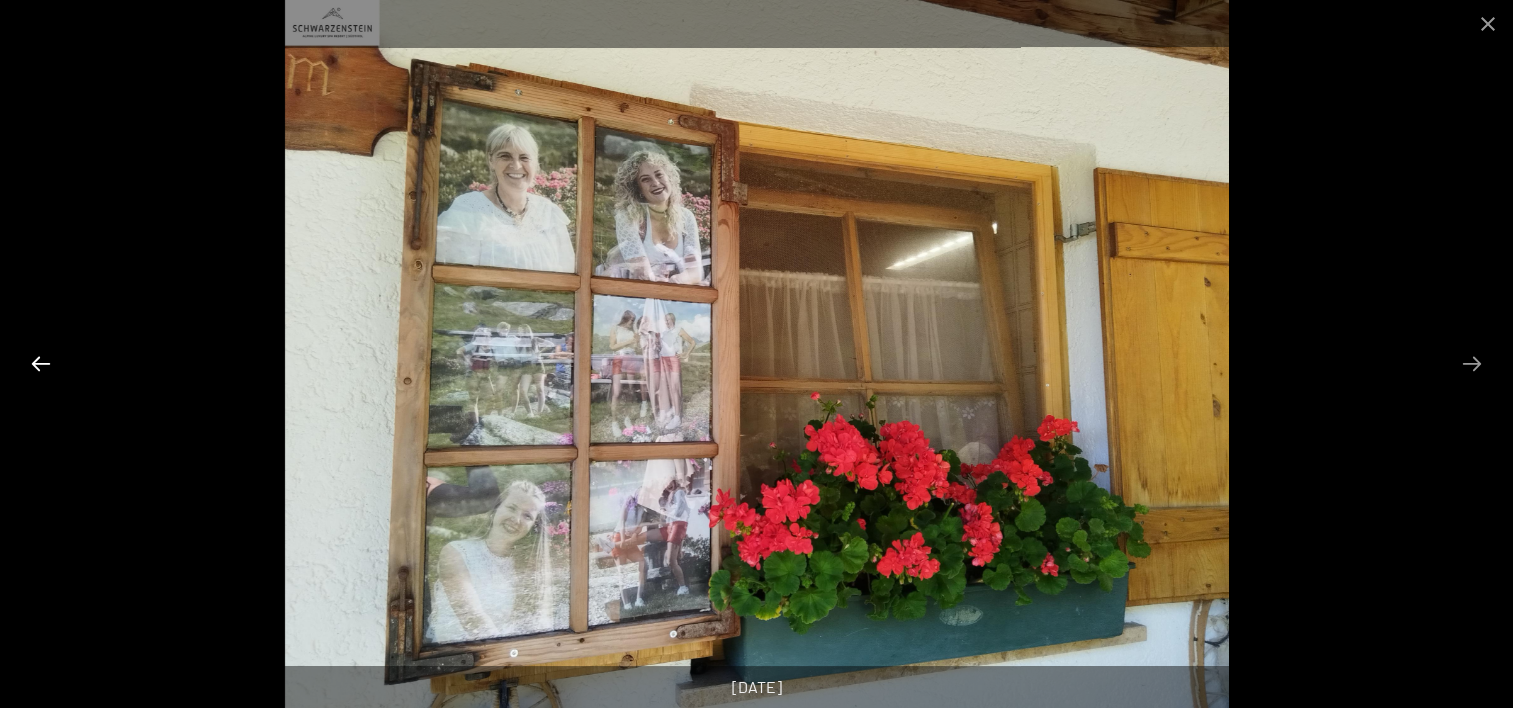 click at bounding box center [41, 363] 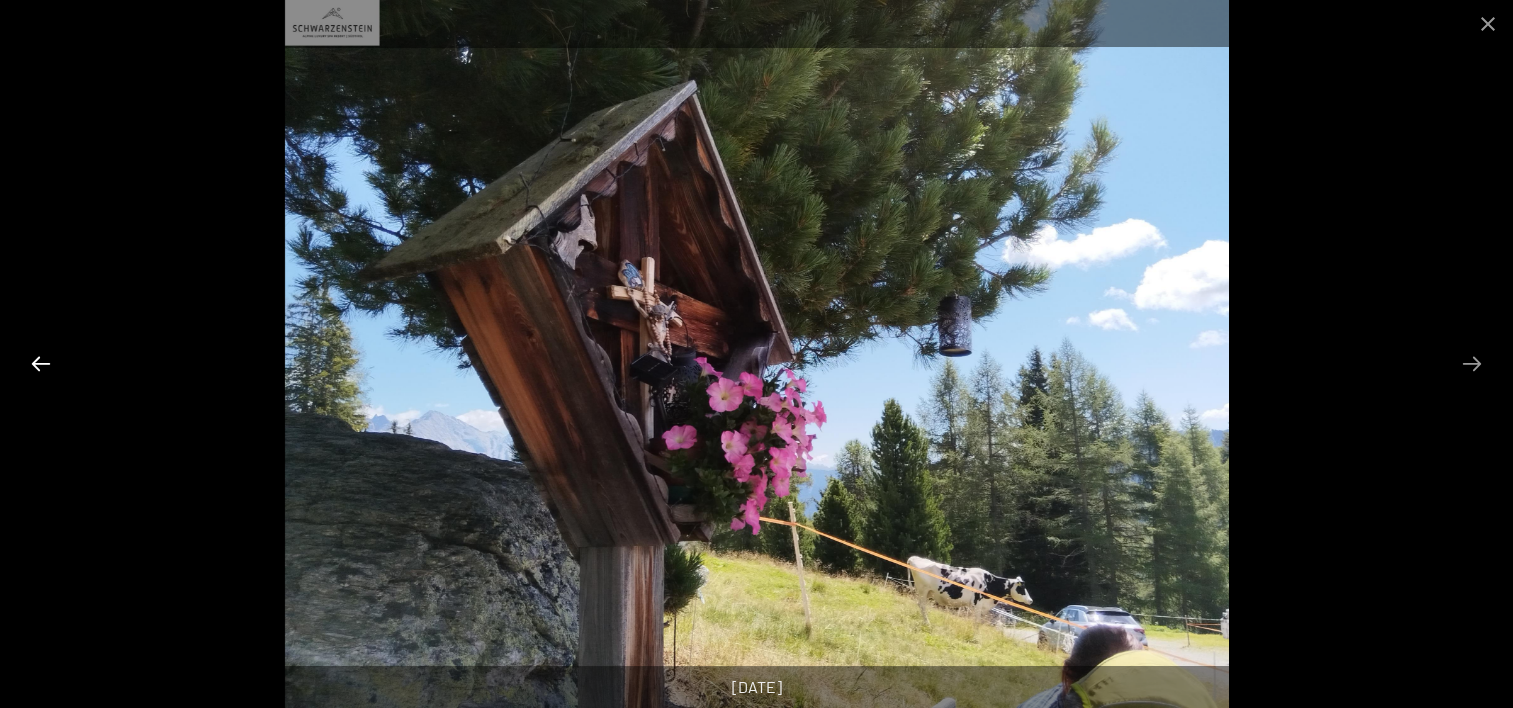 click at bounding box center (41, 363) 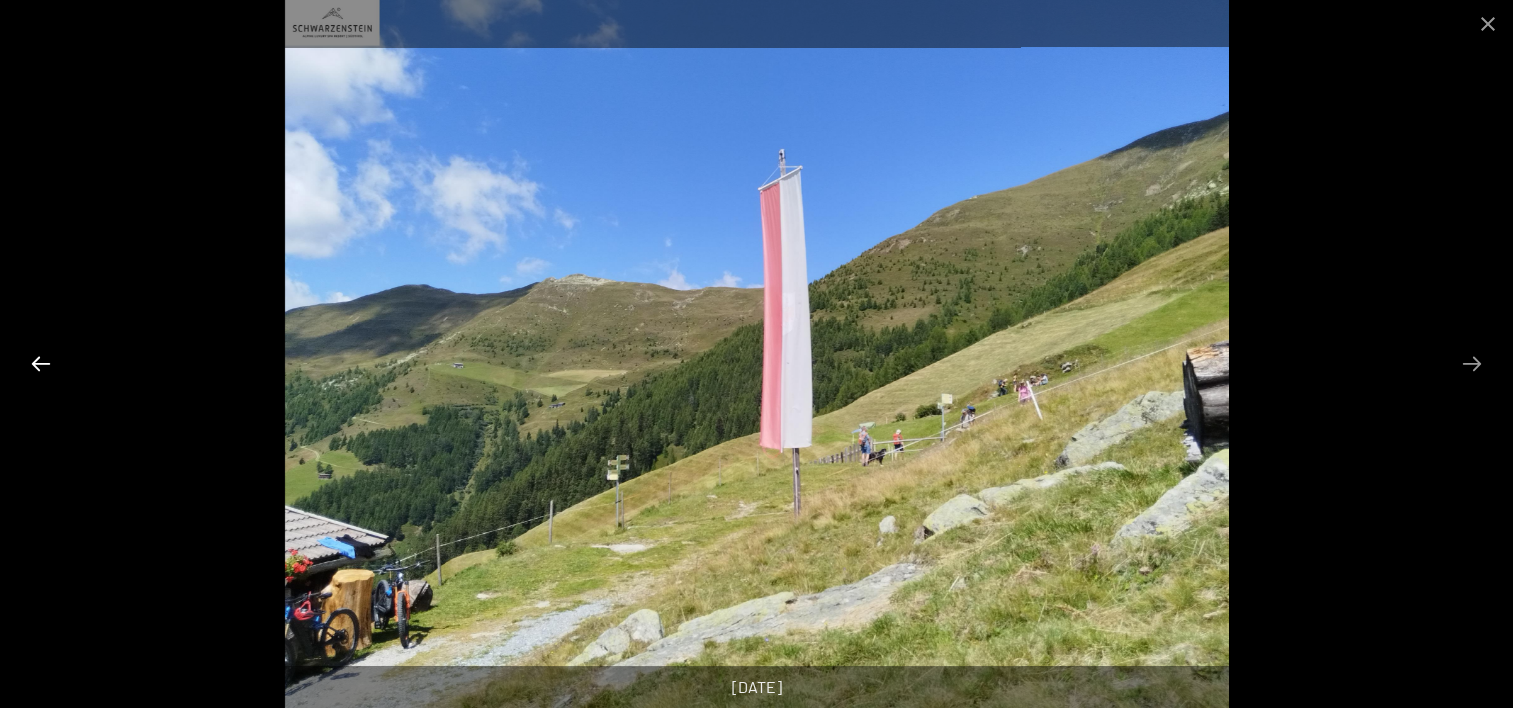 click at bounding box center (41, 363) 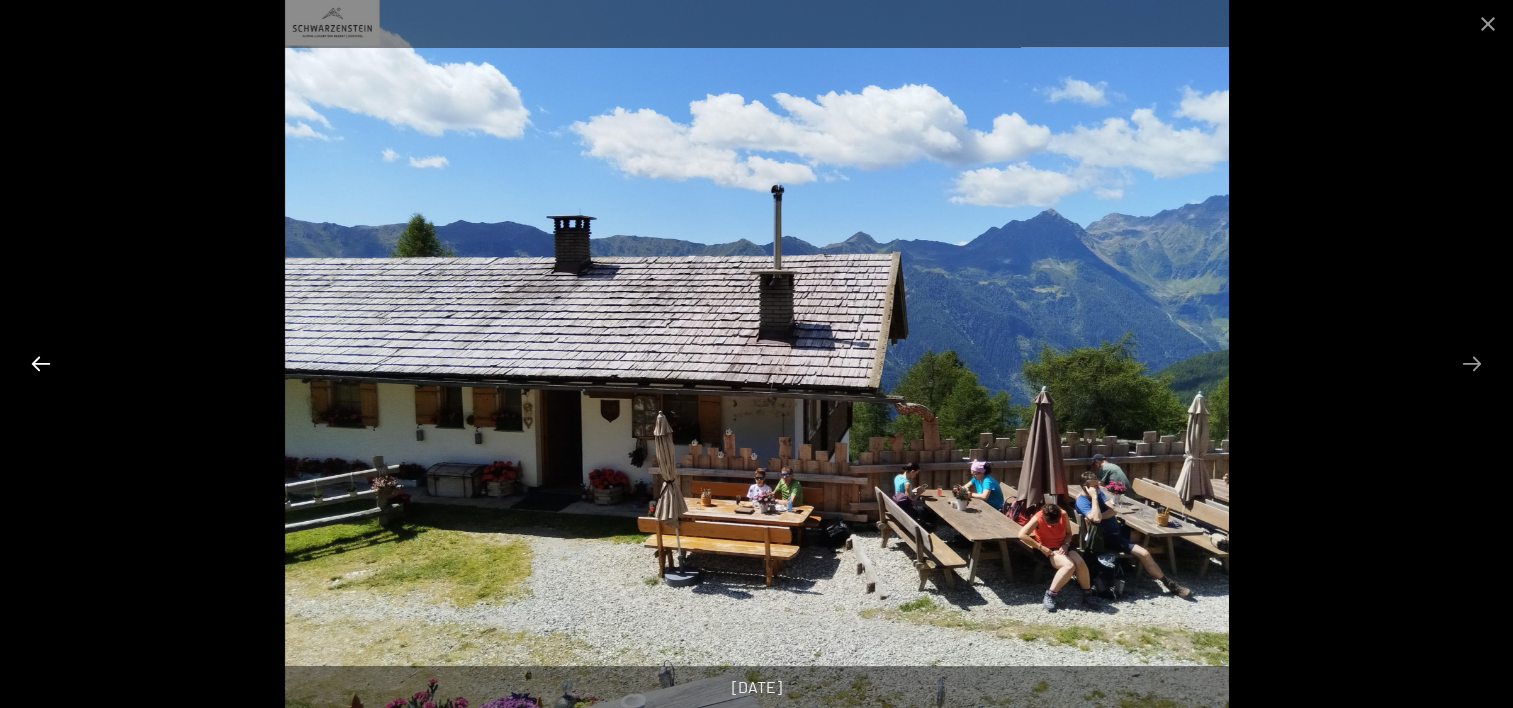 click at bounding box center (41, 363) 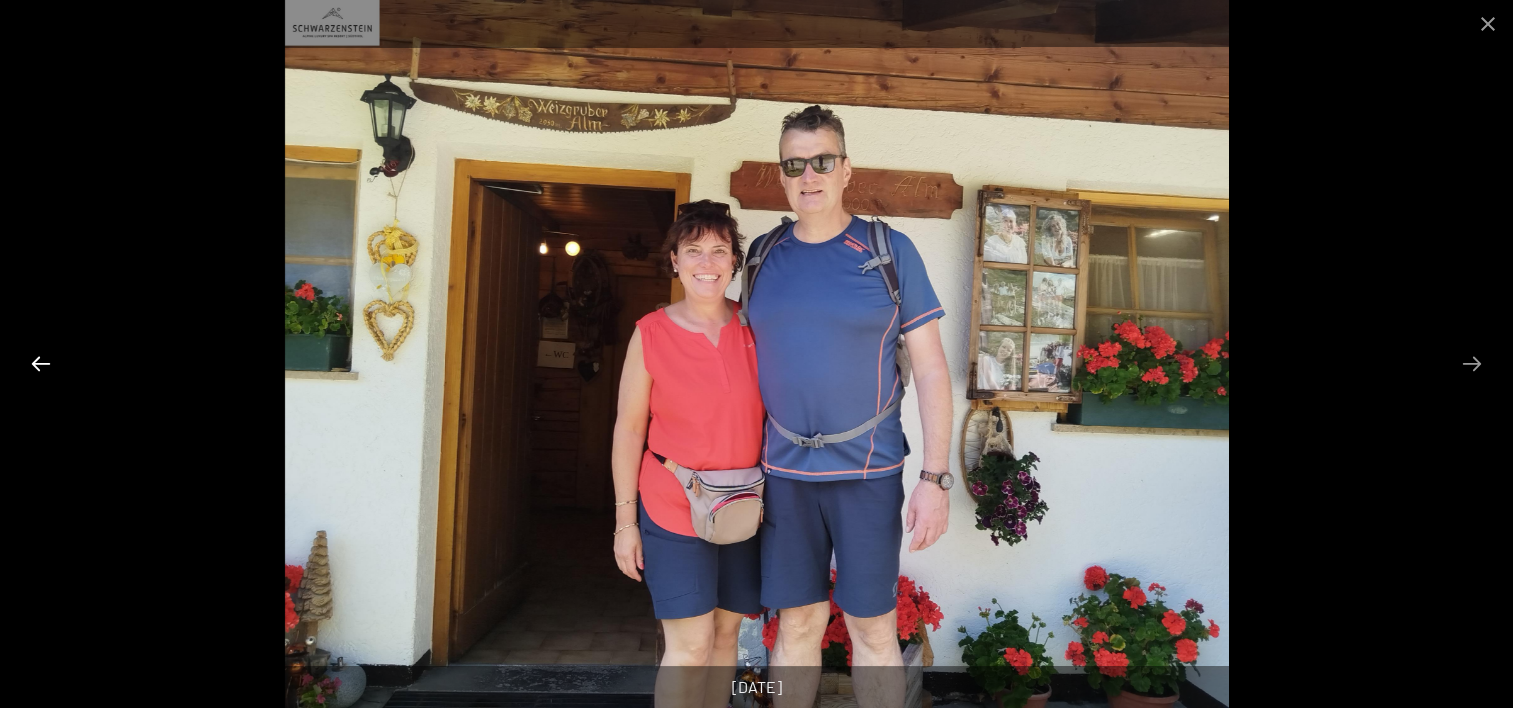 click at bounding box center (41, 363) 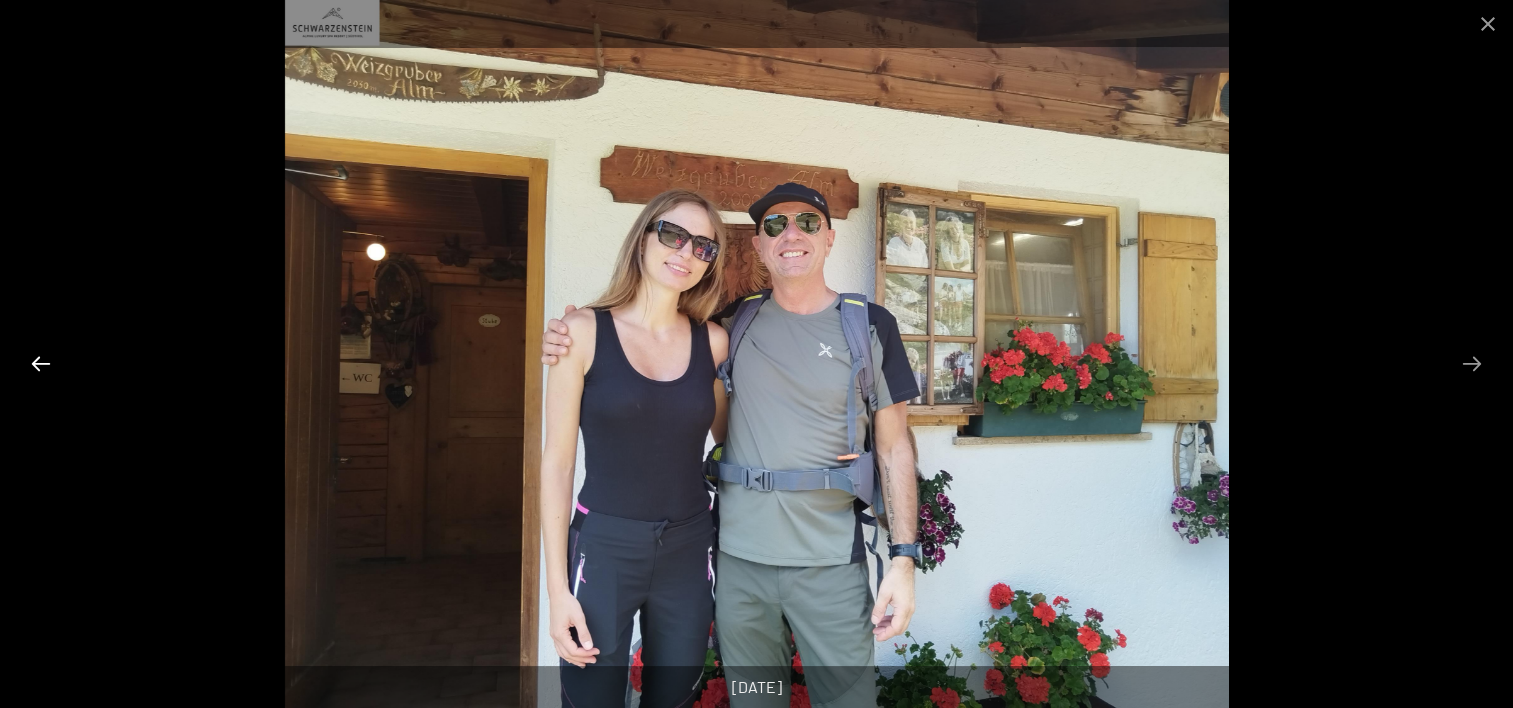 click at bounding box center (41, 363) 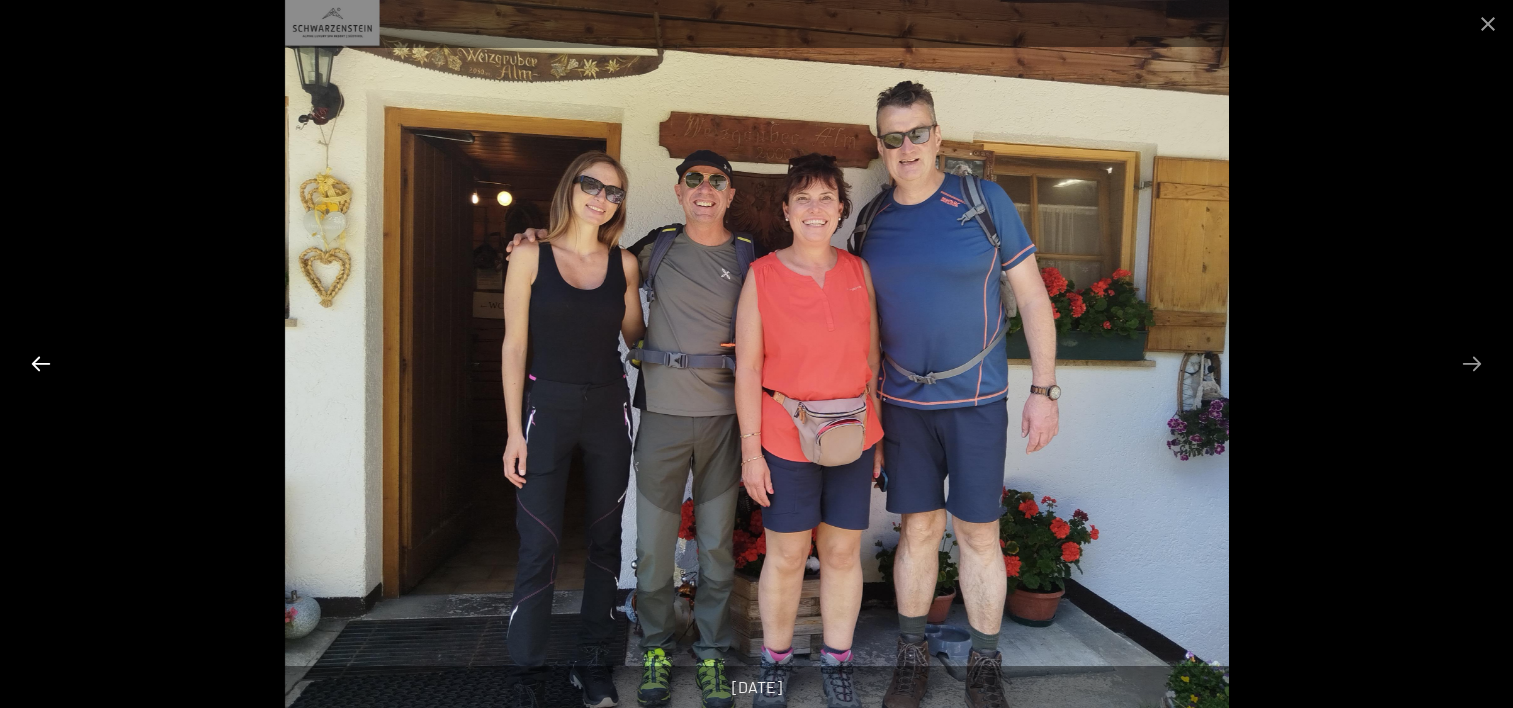 click at bounding box center (41, 363) 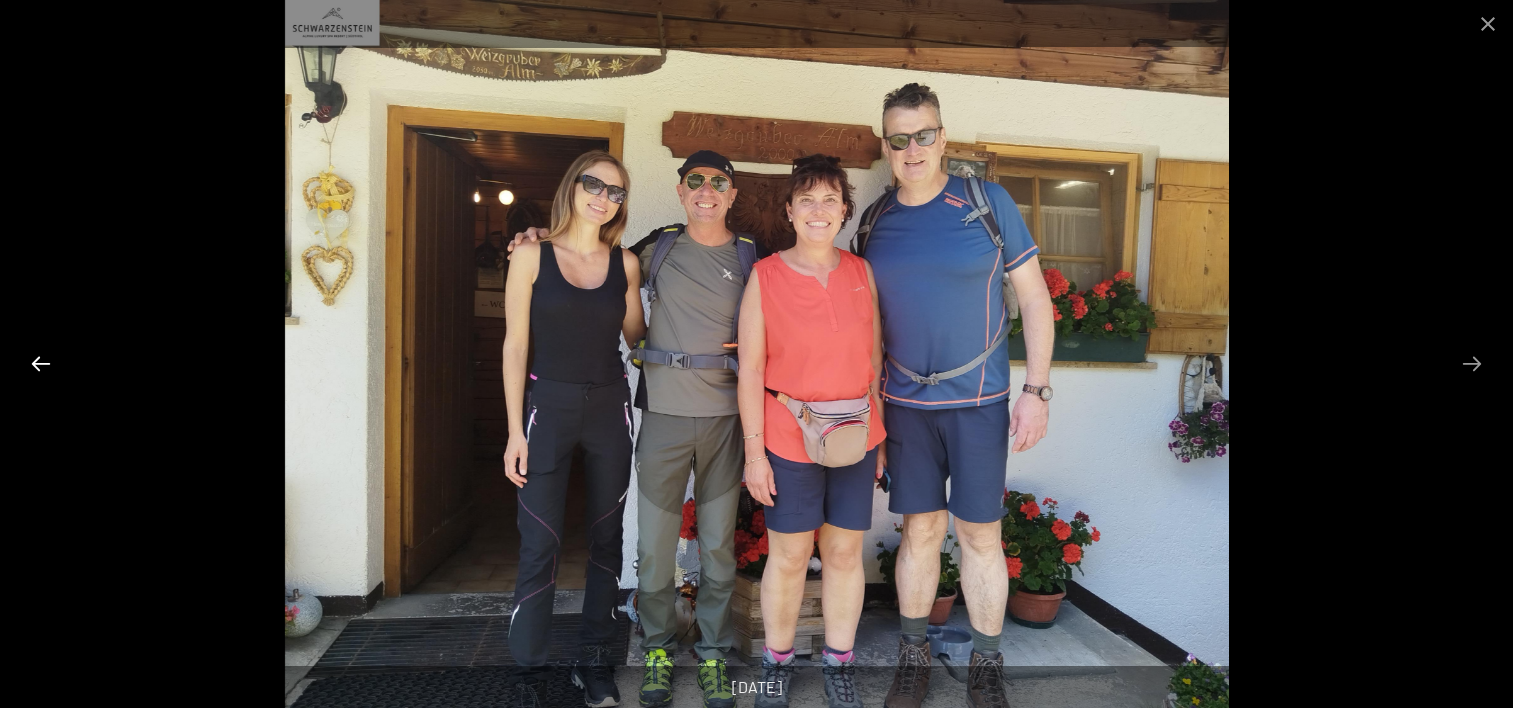 click at bounding box center (41, 363) 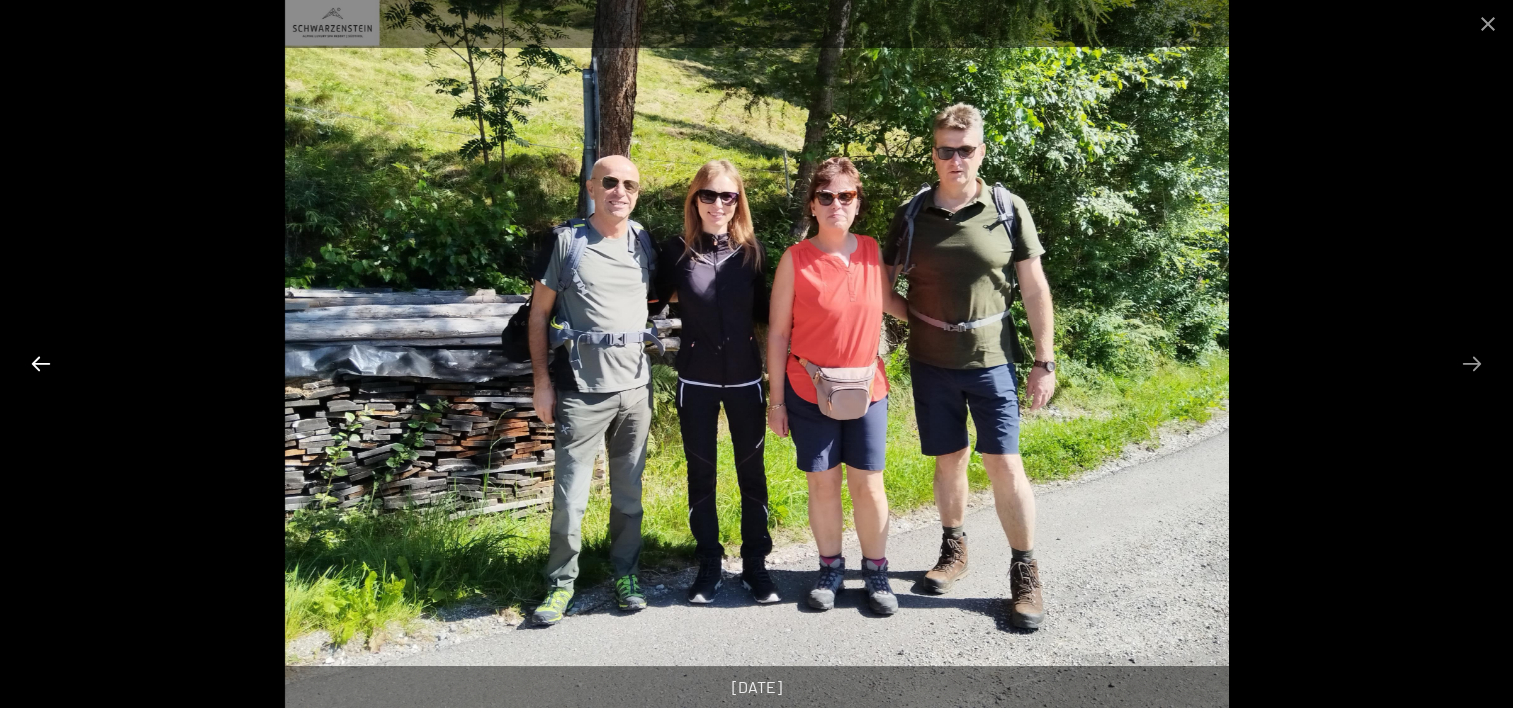 click at bounding box center (41, 363) 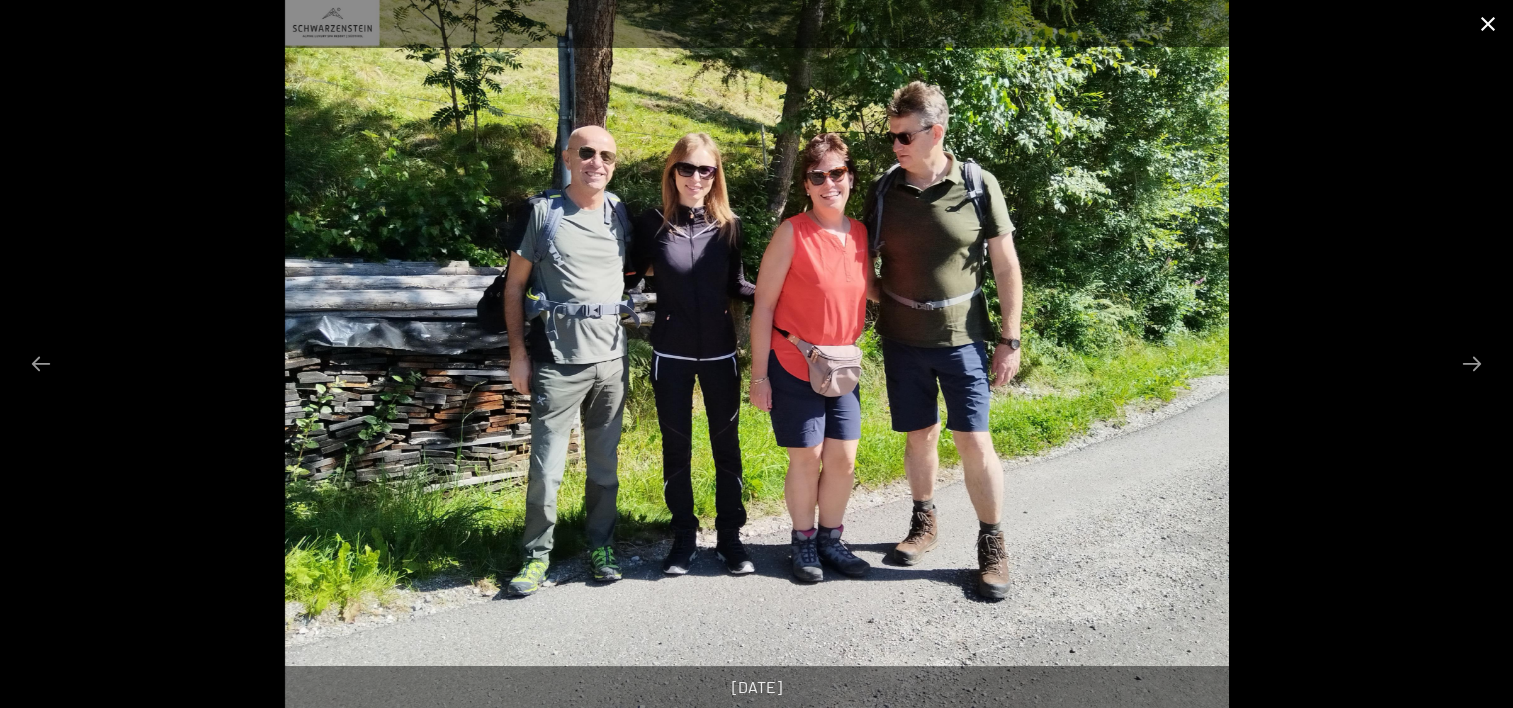 click at bounding box center [1488, 23] 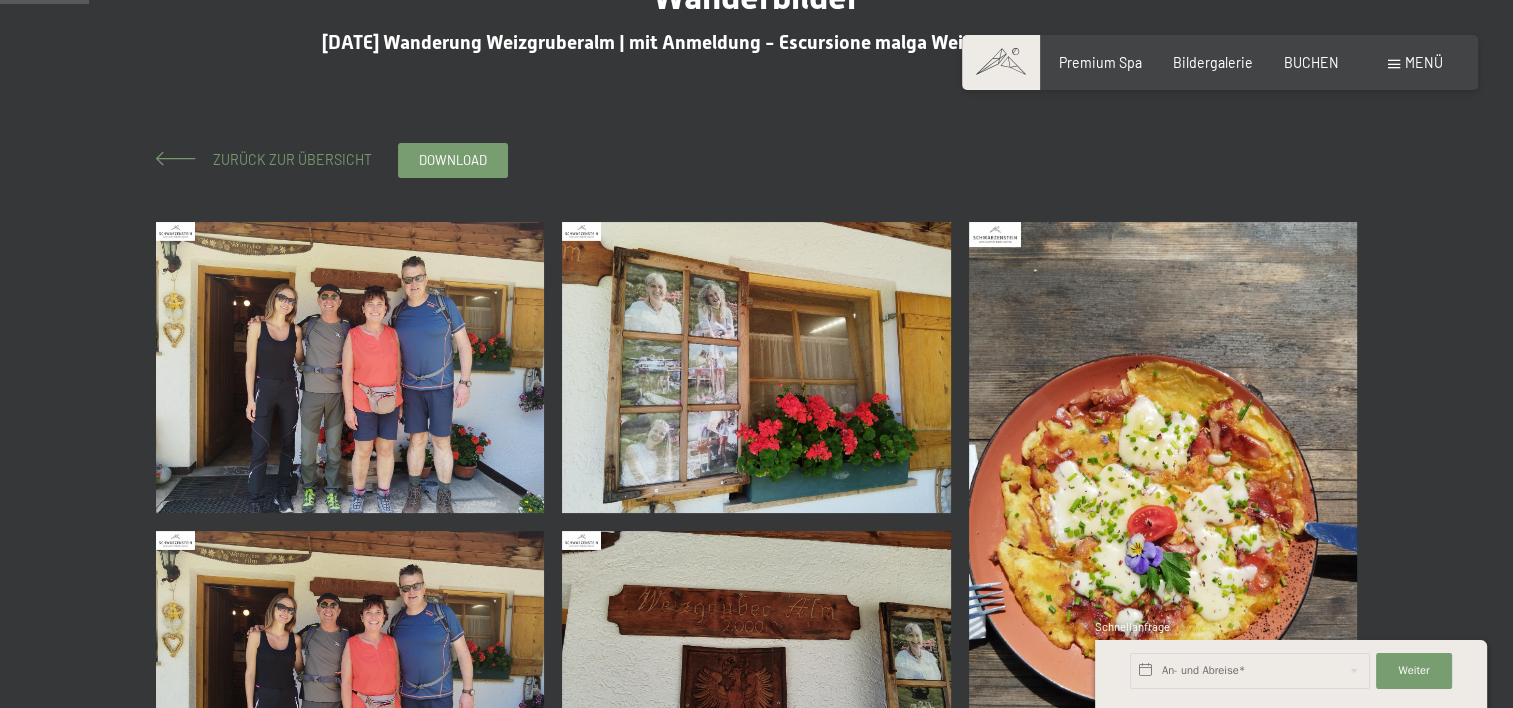 click on "Zurück zur Übersicht" at bounding box center [285, 159] 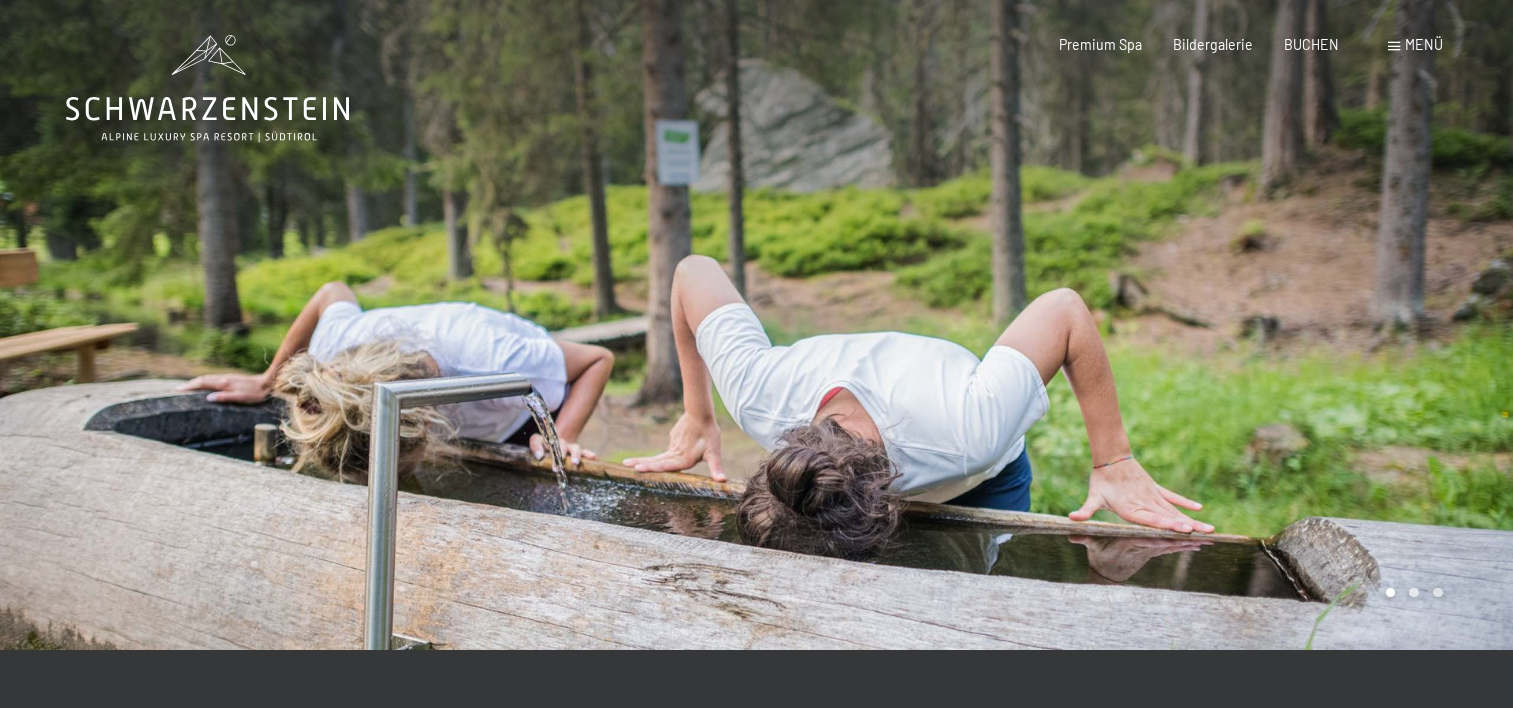 scroll, scrollTop: 0, scrollLeft: 0, axis: both 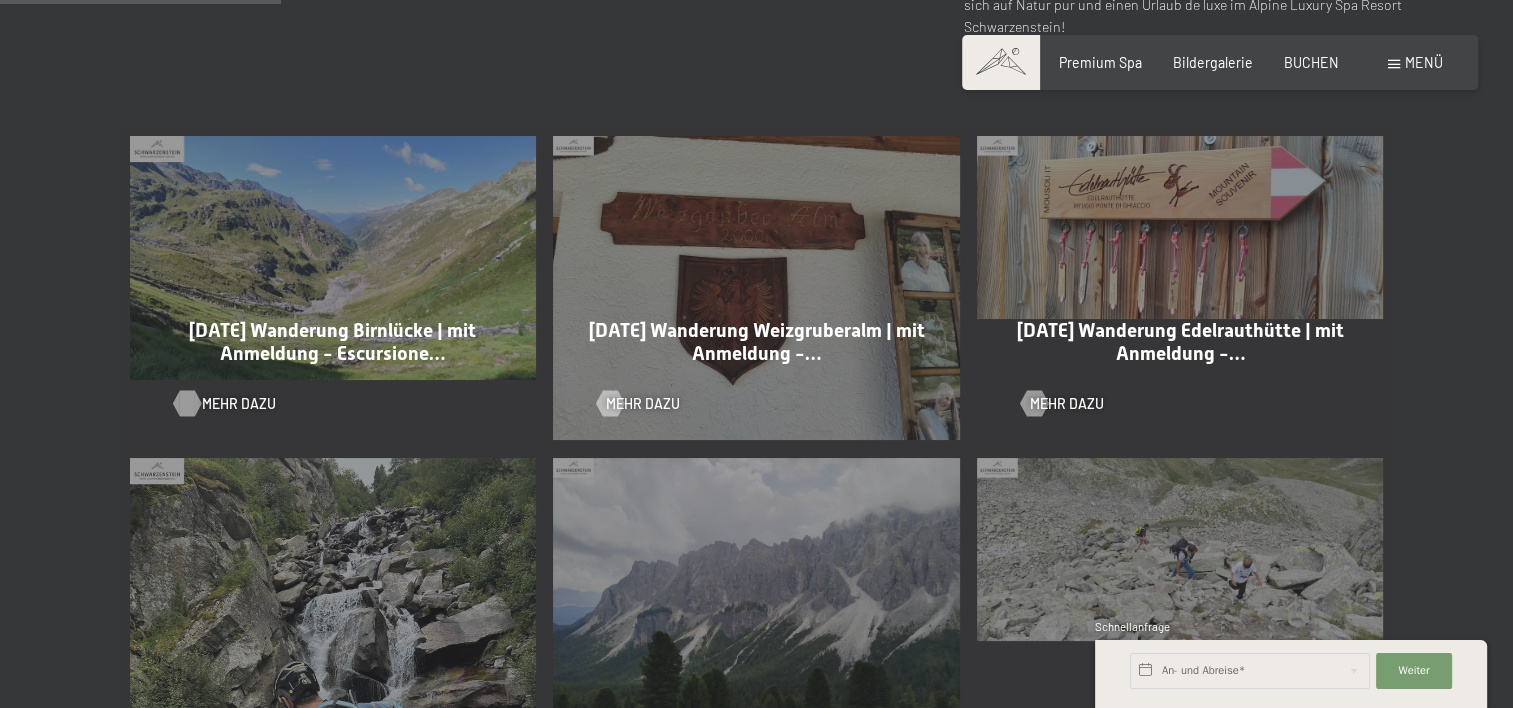 click on "Mehr dazu" at bounding box center (239, 404) 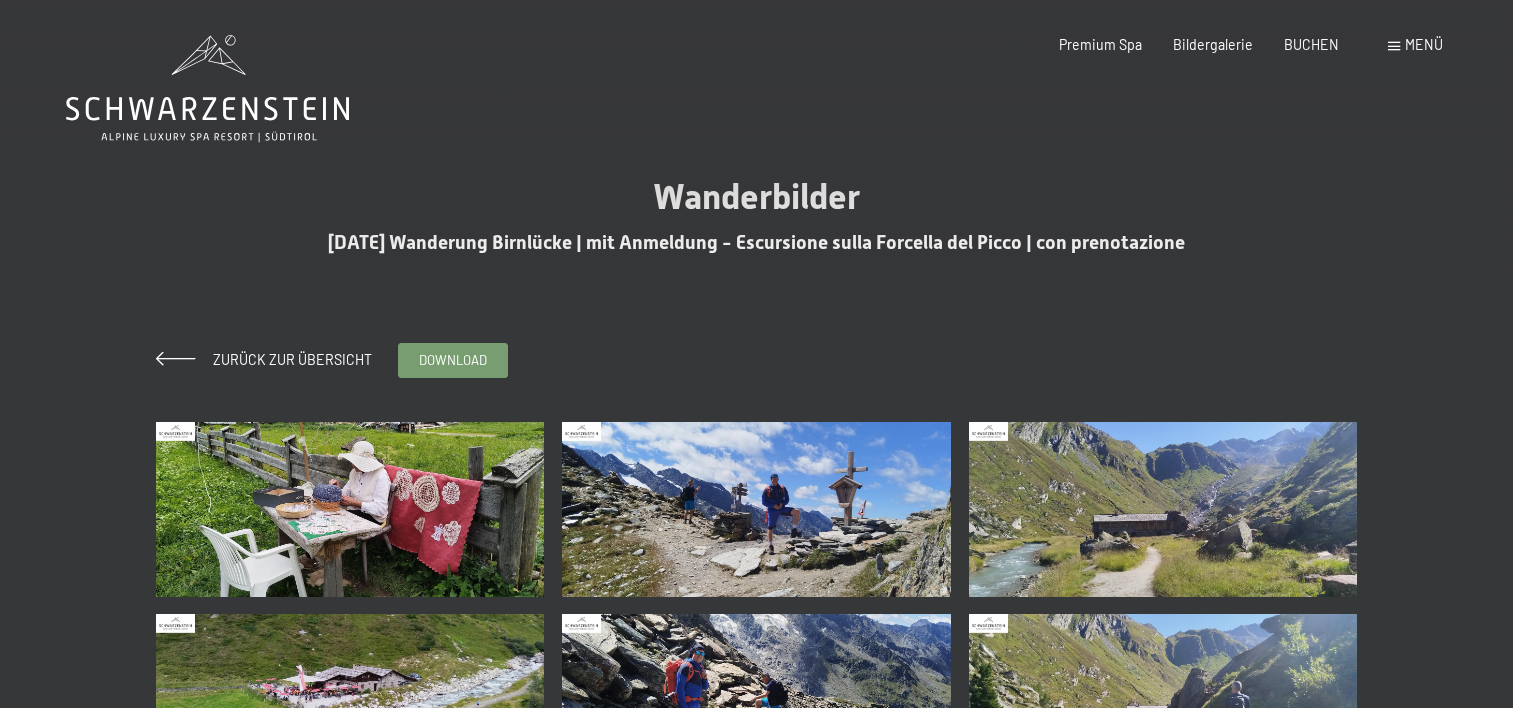 scroll, scrollTop: 0, scrollLeft: 0, axis: both 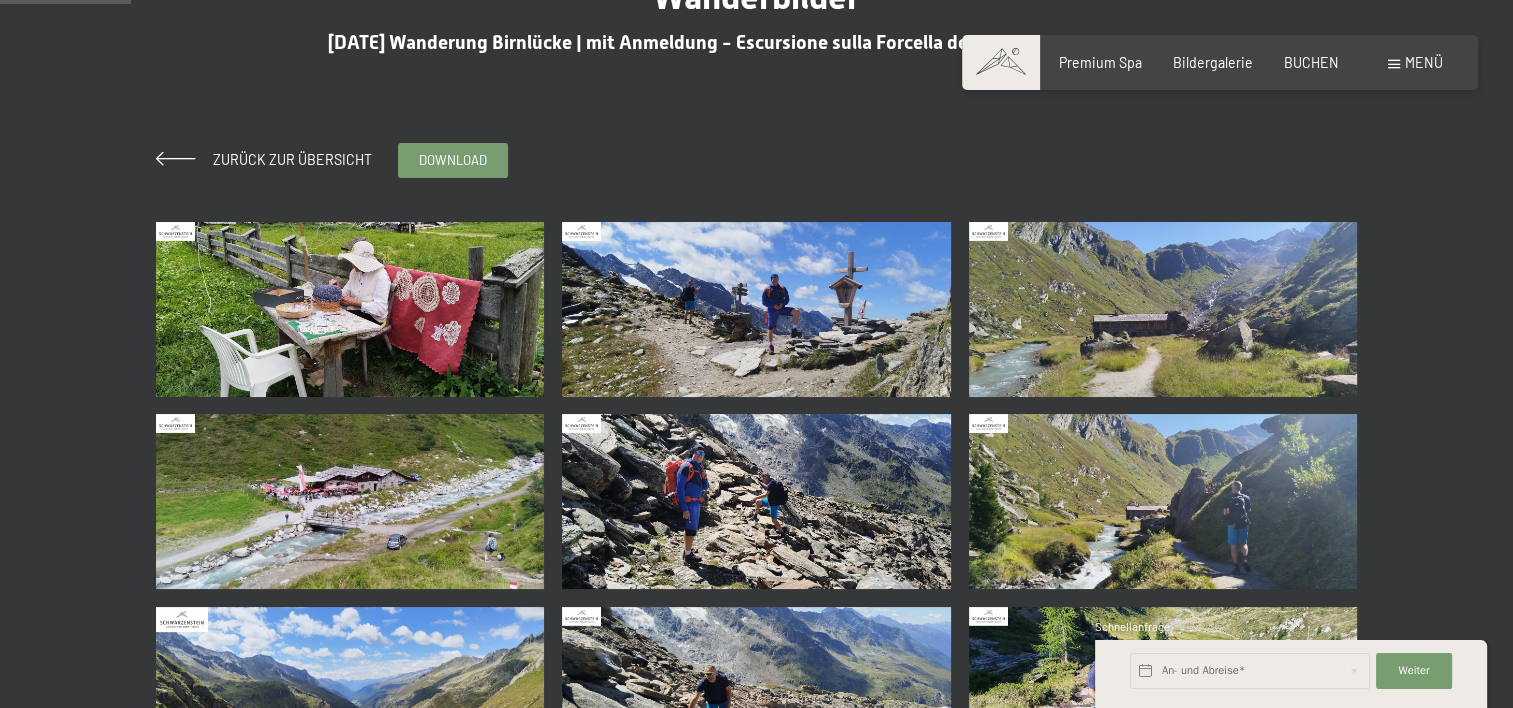 click at bounding box center (350, 309) 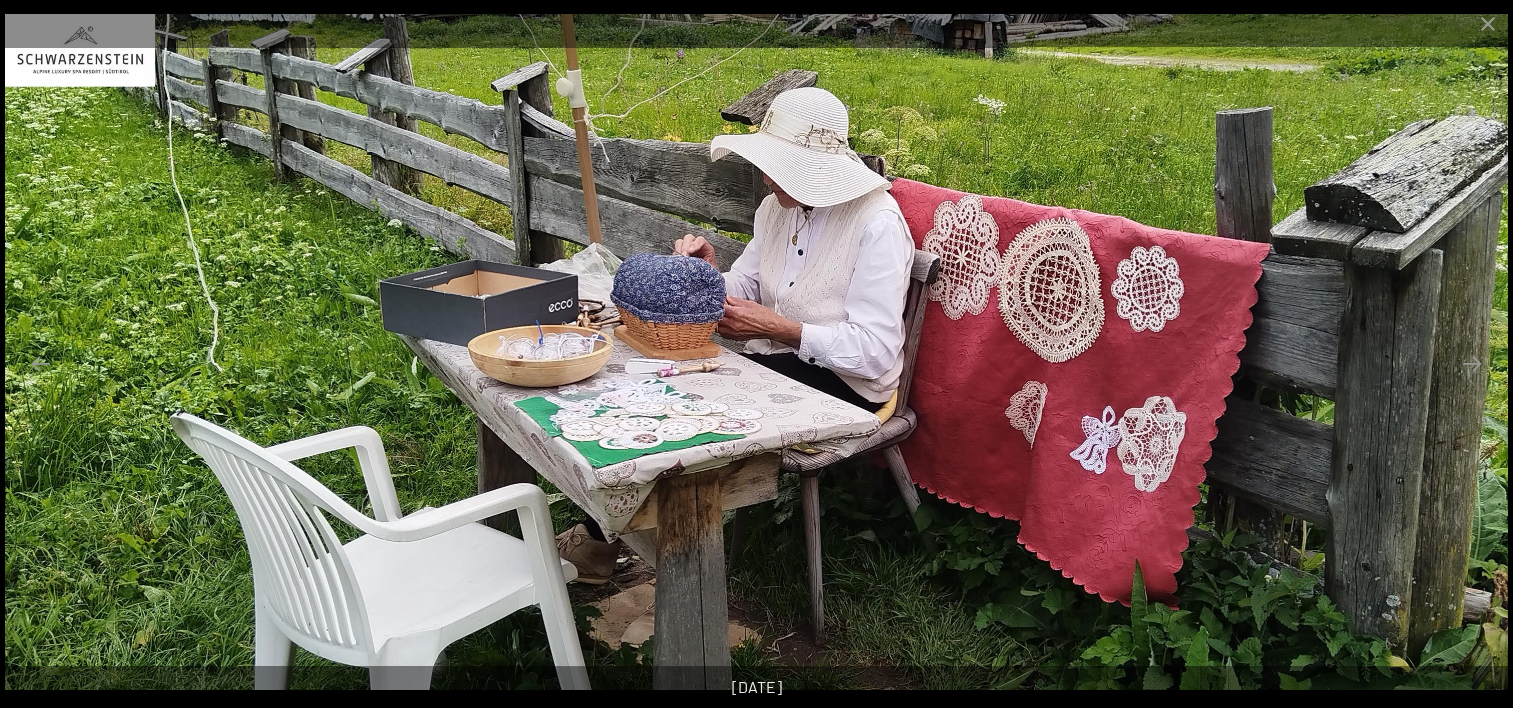 scroll, scrollTop: 800, scrollLeft: 0, axis: vertical 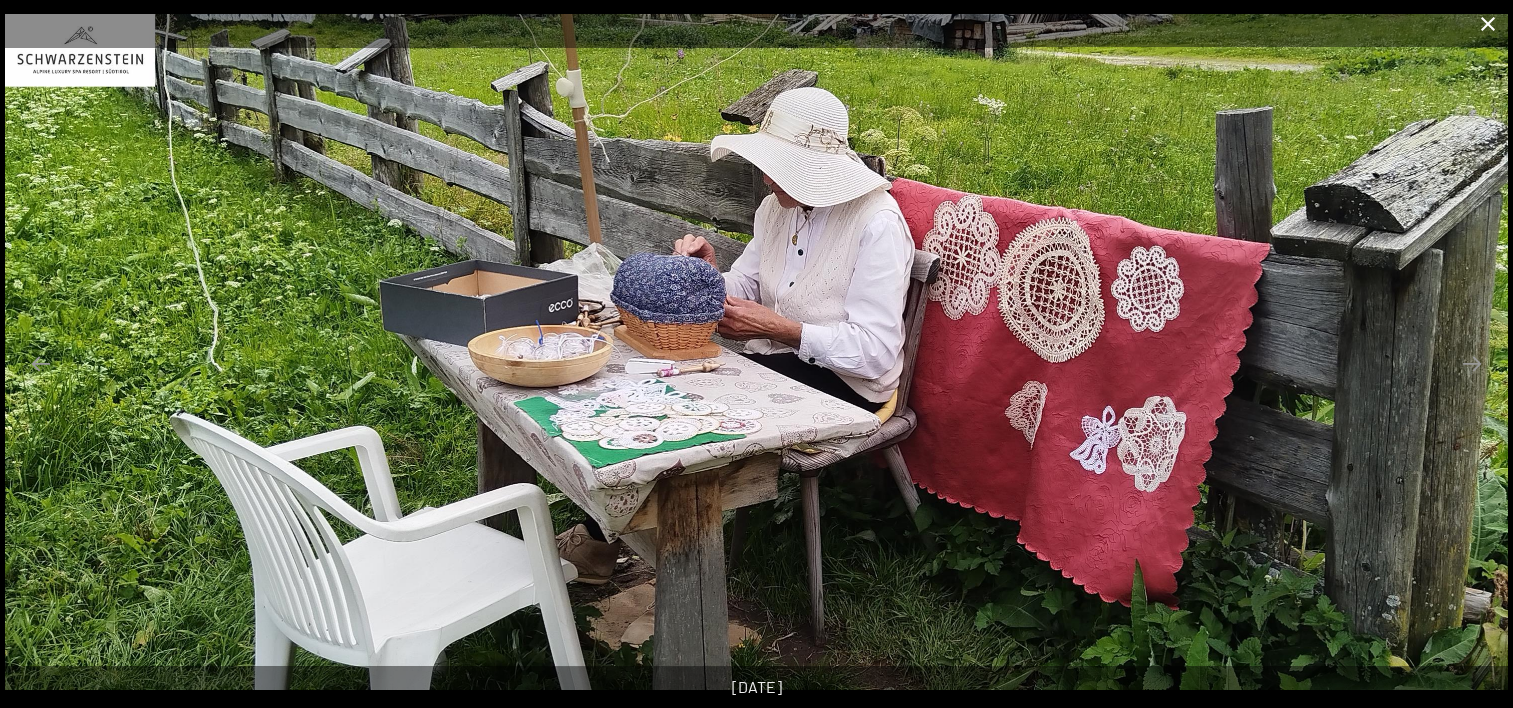 click at bounding box center [1488, 23] 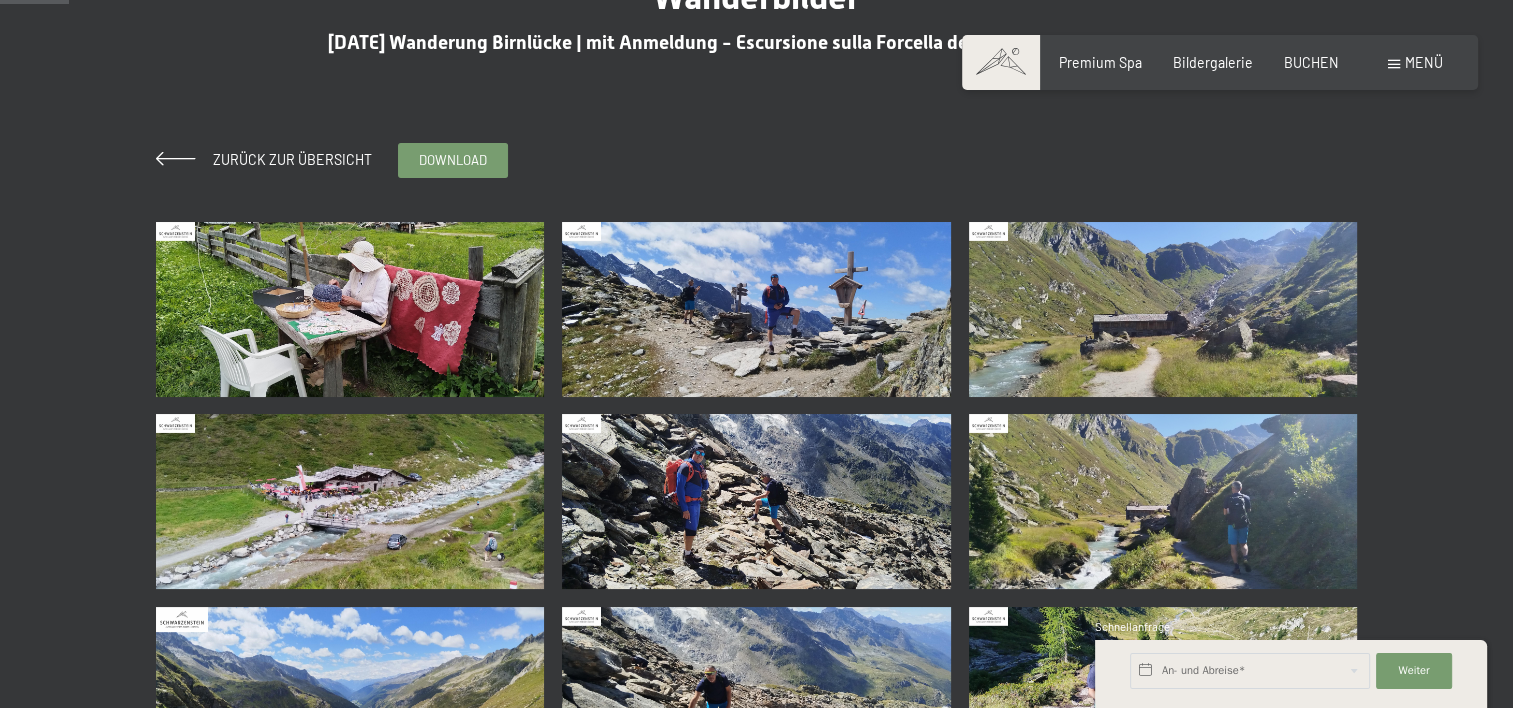 click at bounding box center [756, 309] 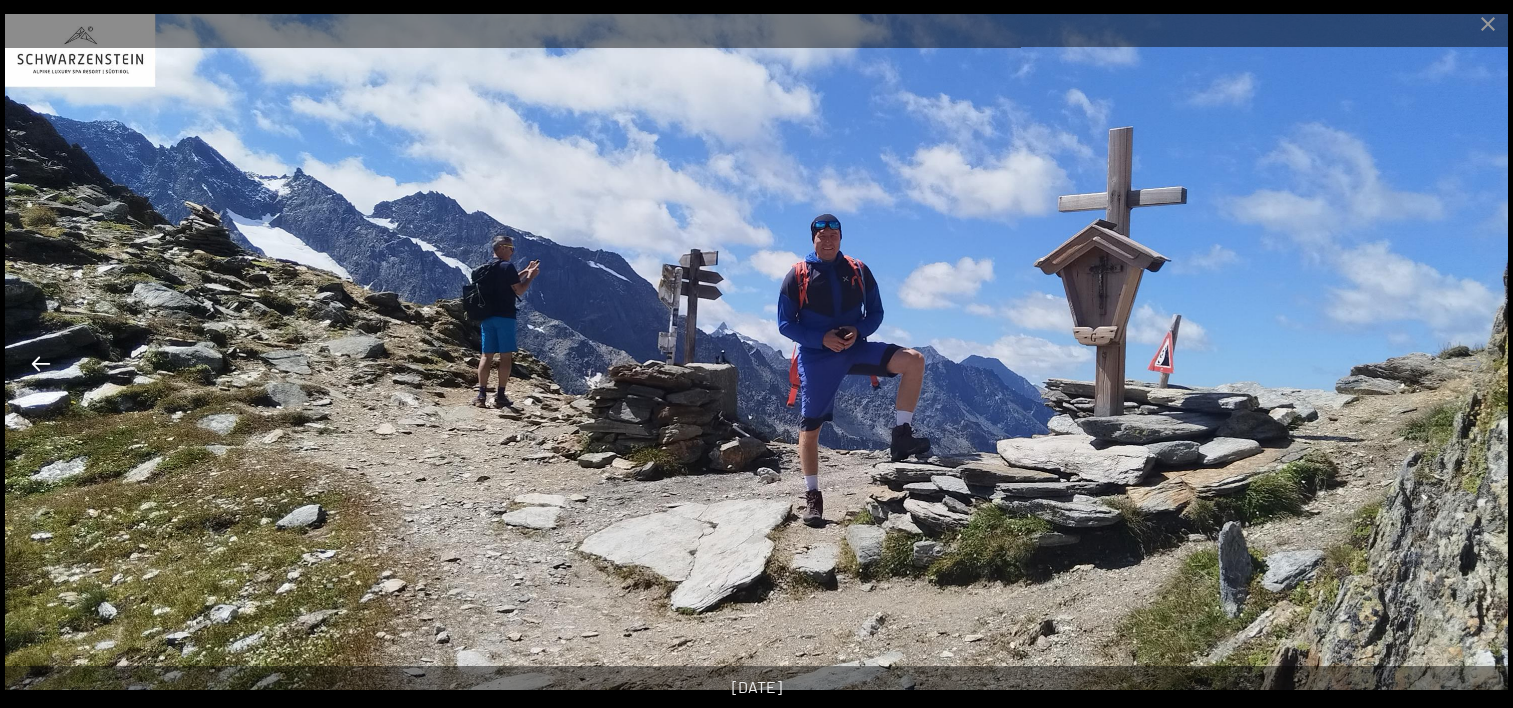 click at bounding box center [41, 363] 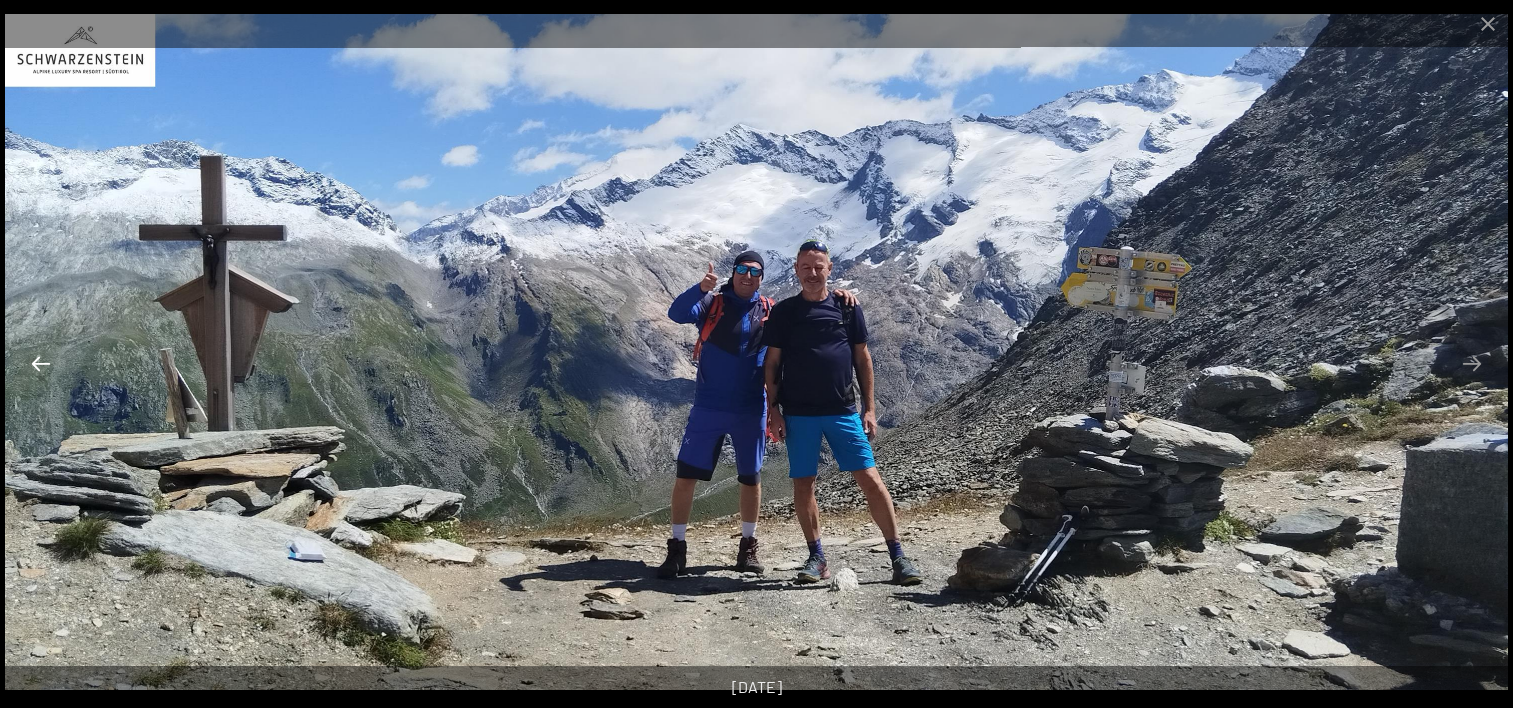 click at bounding box center (41, 363) 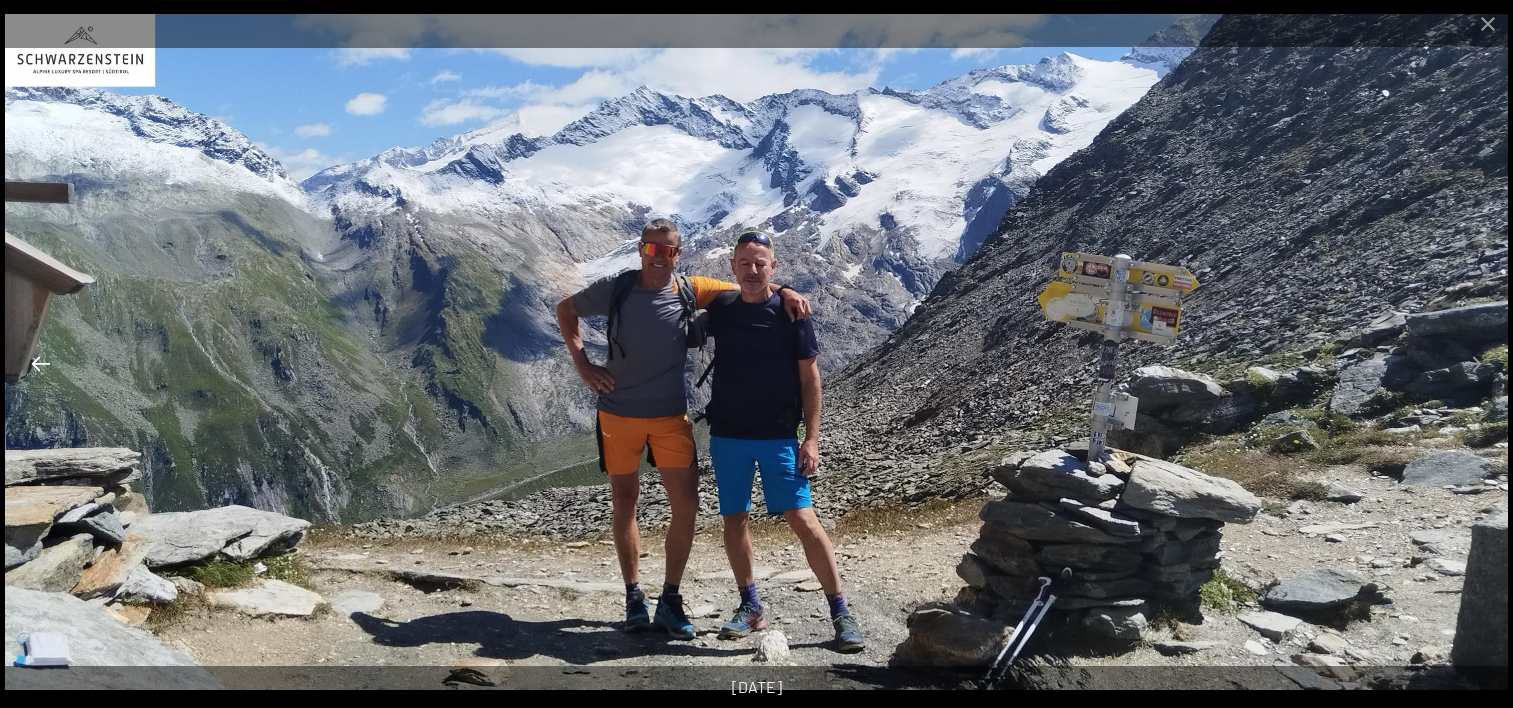 click at bounding box center (41, 363) 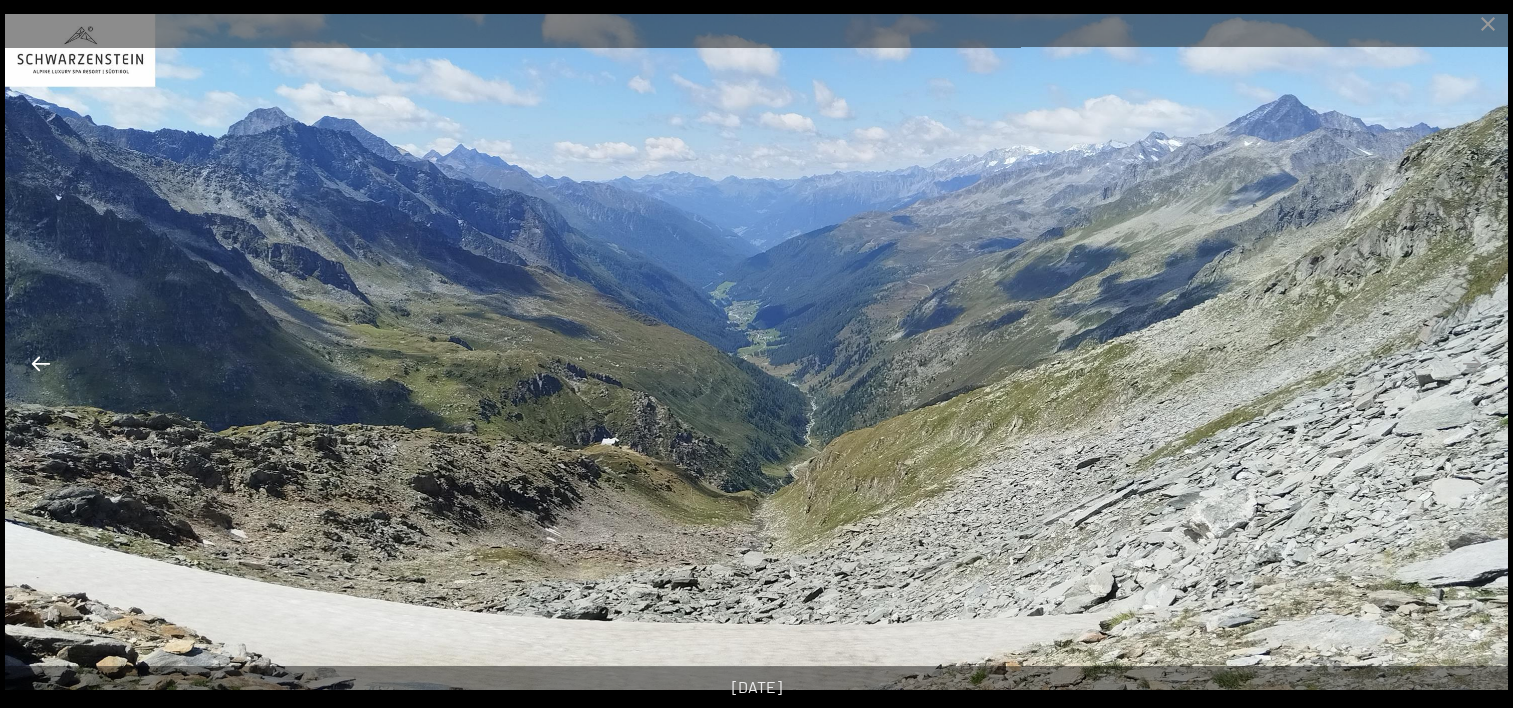 click at bounding box center [41, 363] 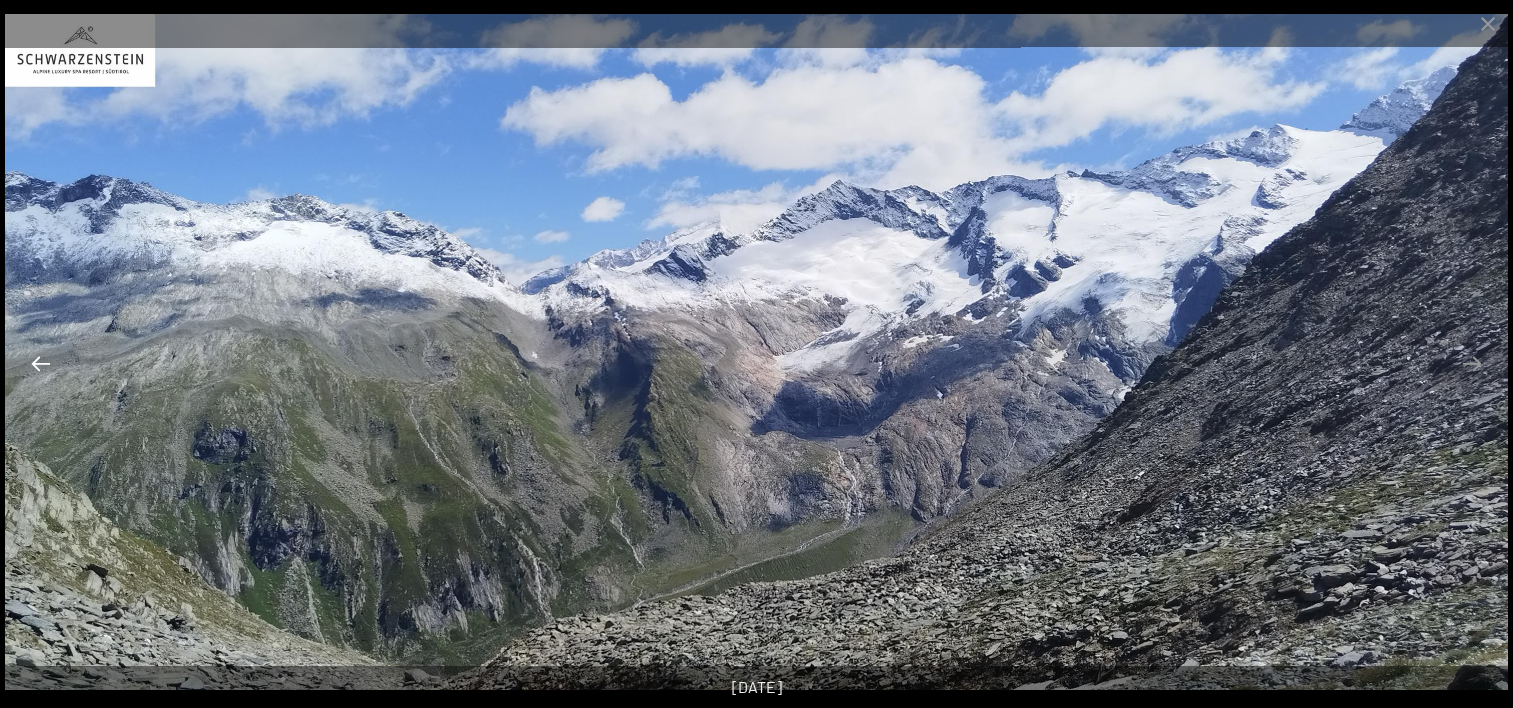 click at bounding box center (41, 363) 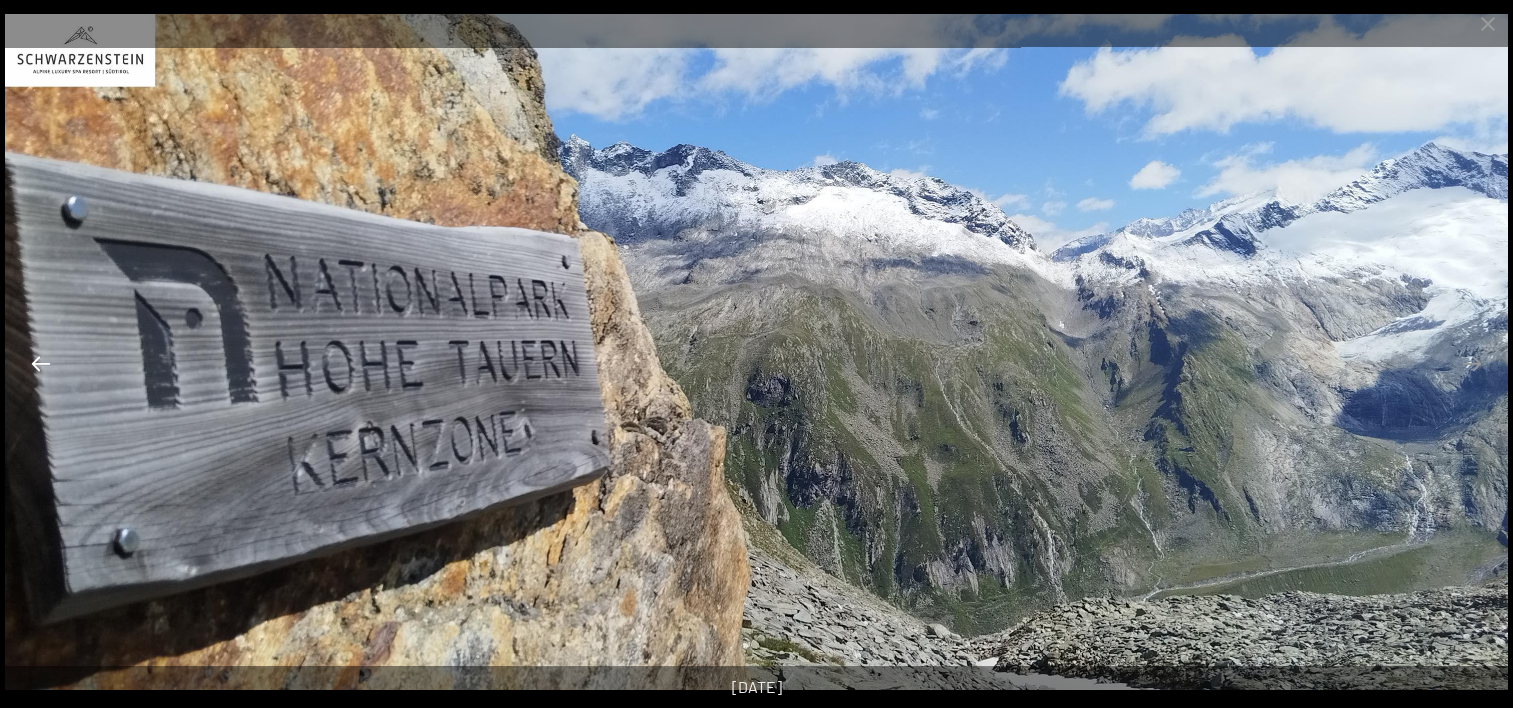 click at bounding box center [41, 363] 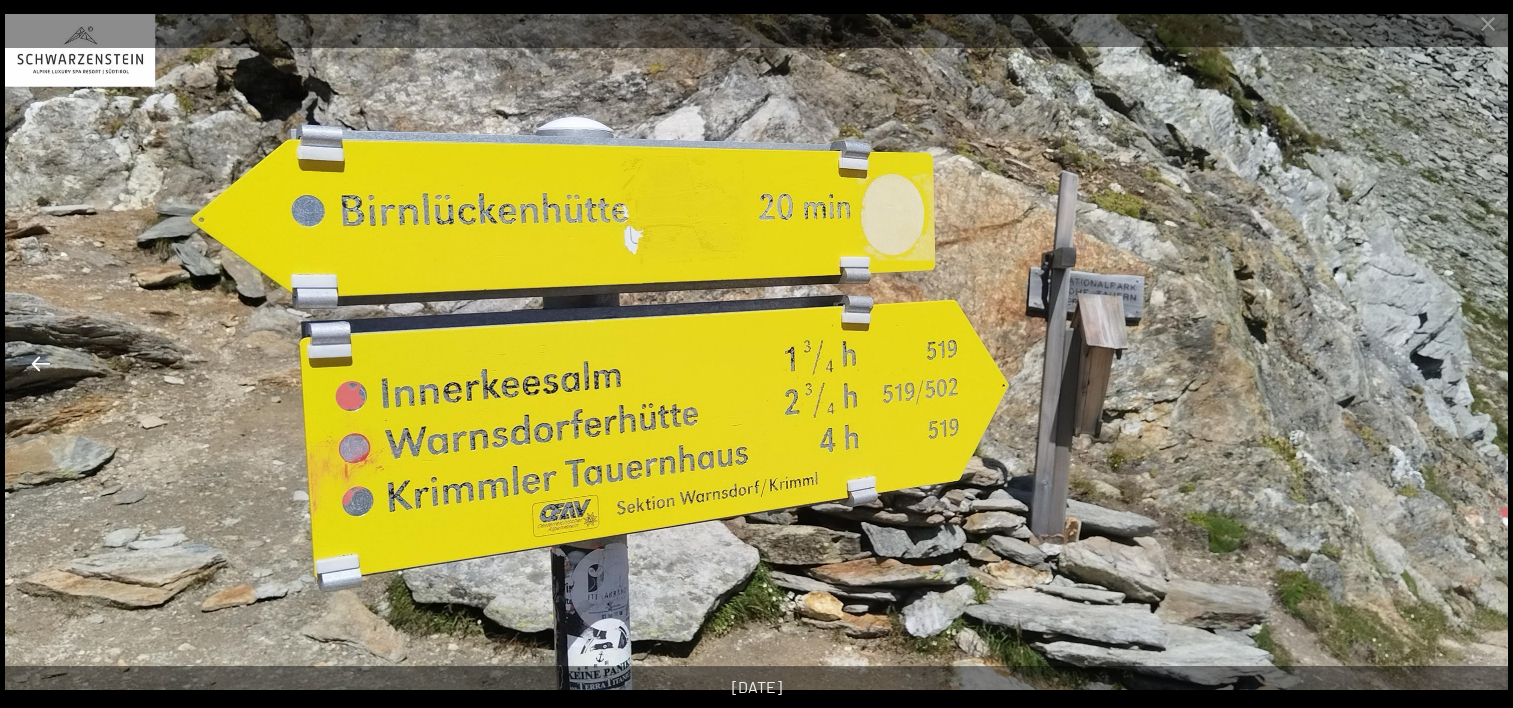 click at bounding box center (41, 363) 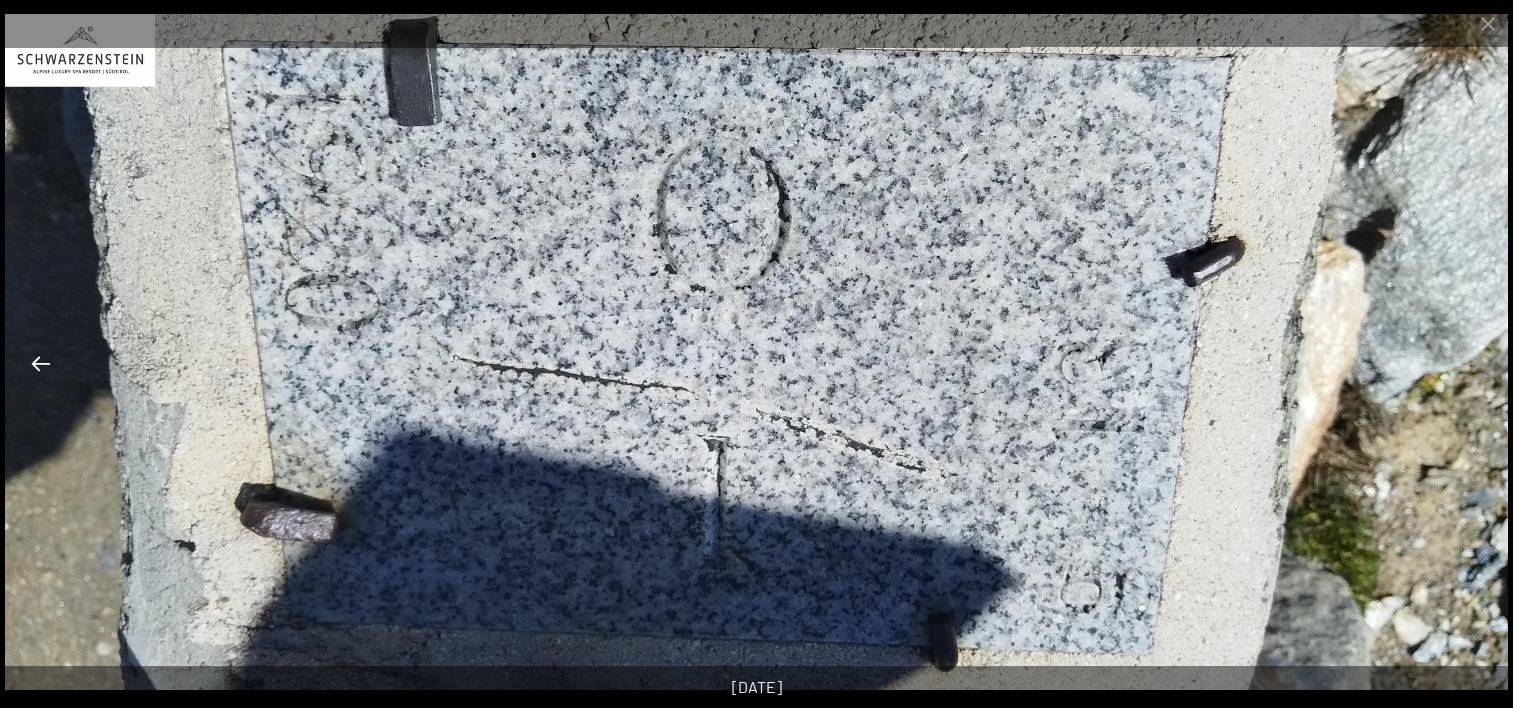 click at bounding box center [41, 363] 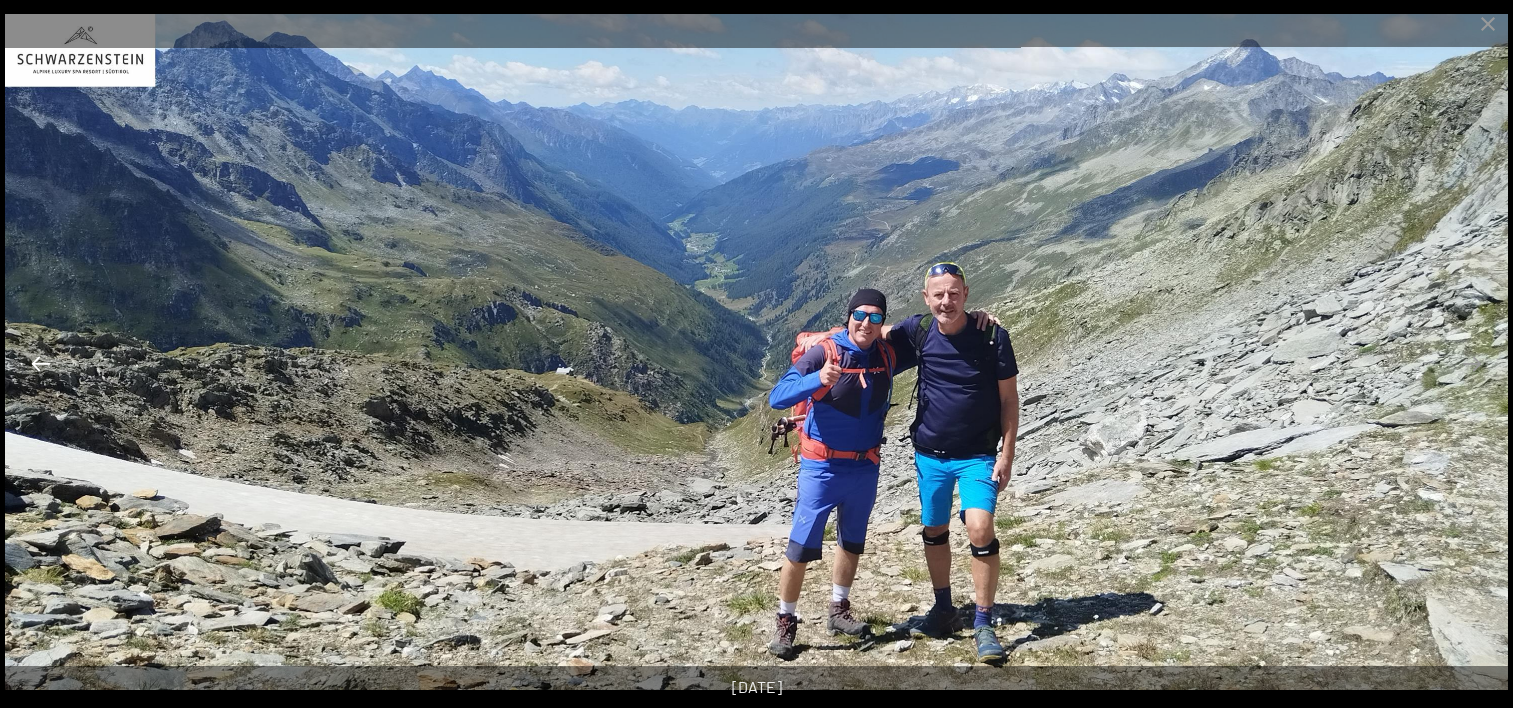 click at bounding box center [41, 363] 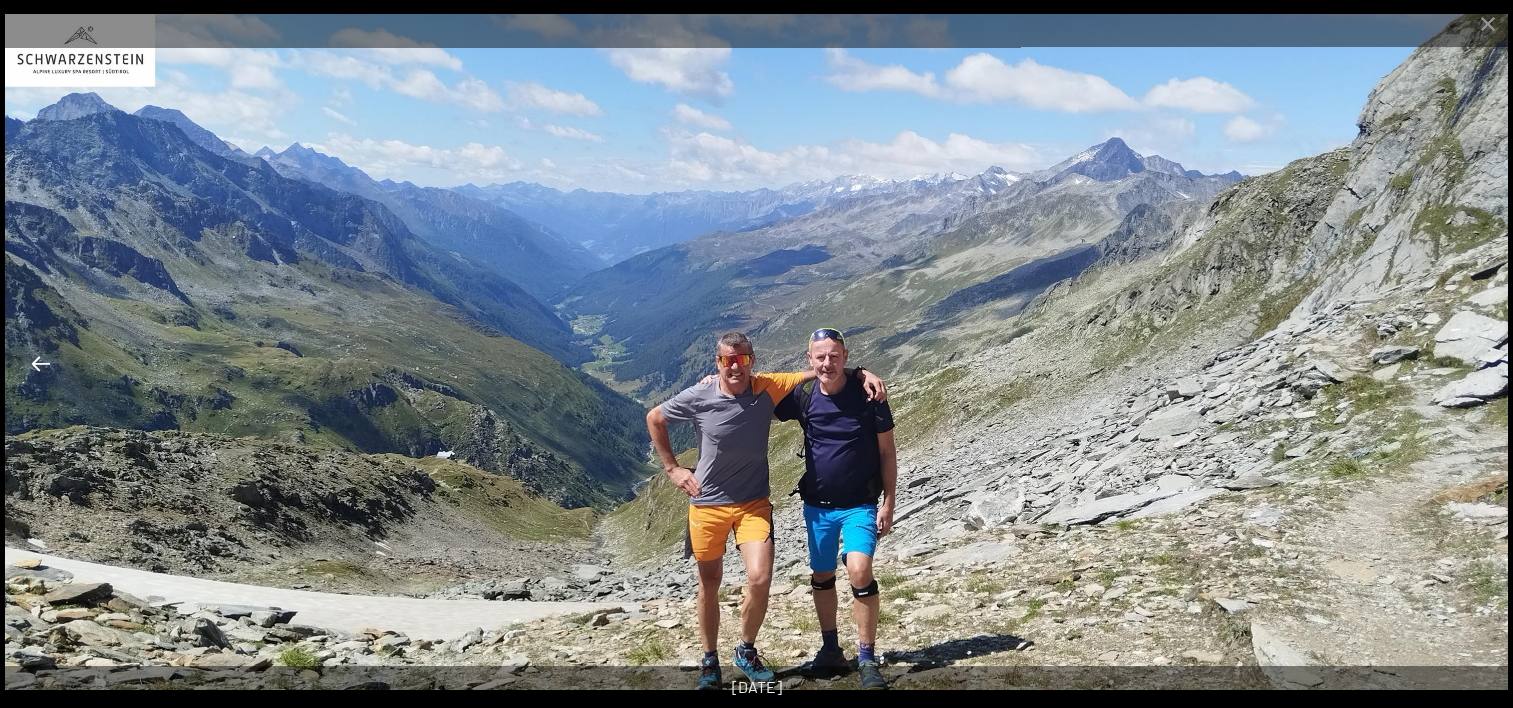 click at bounding box center [41, 363] 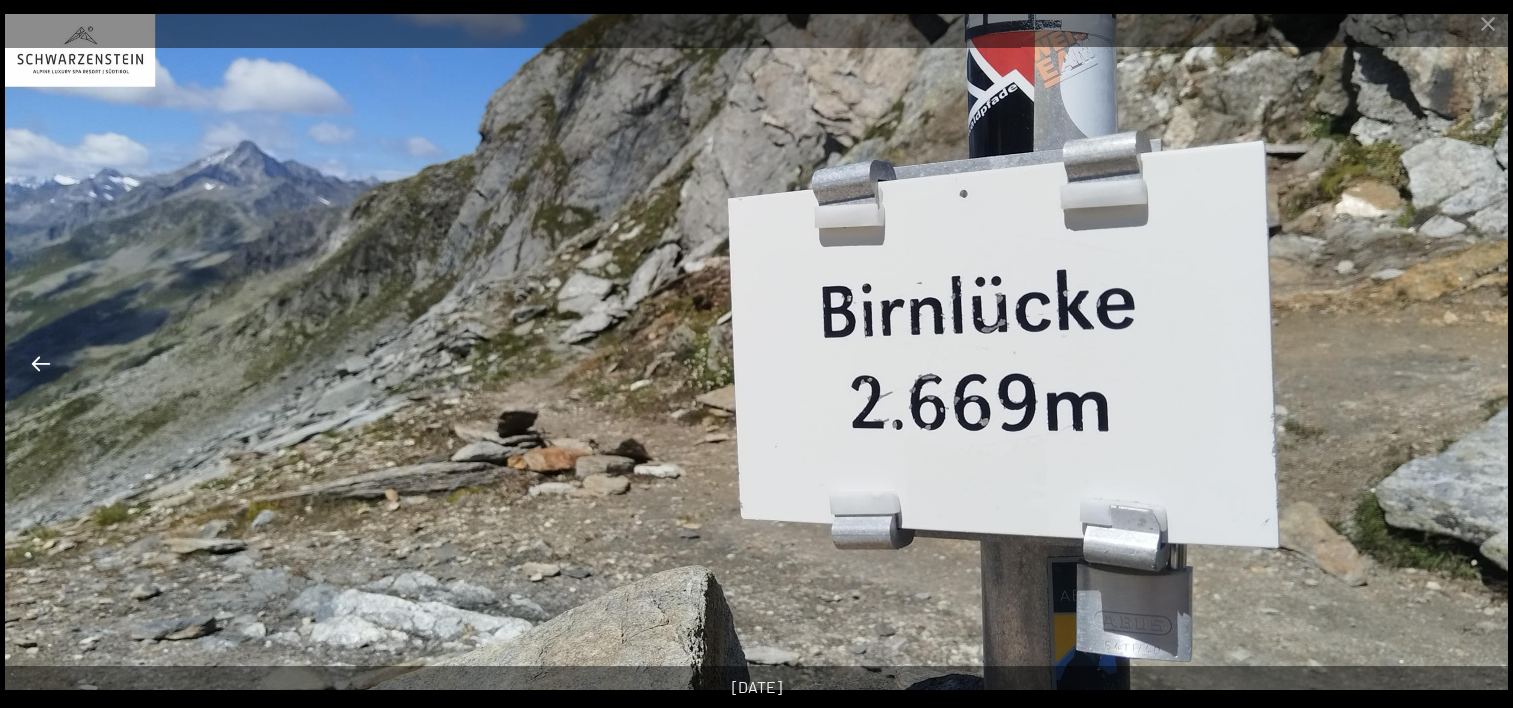 click at bounding box center (41, 363) 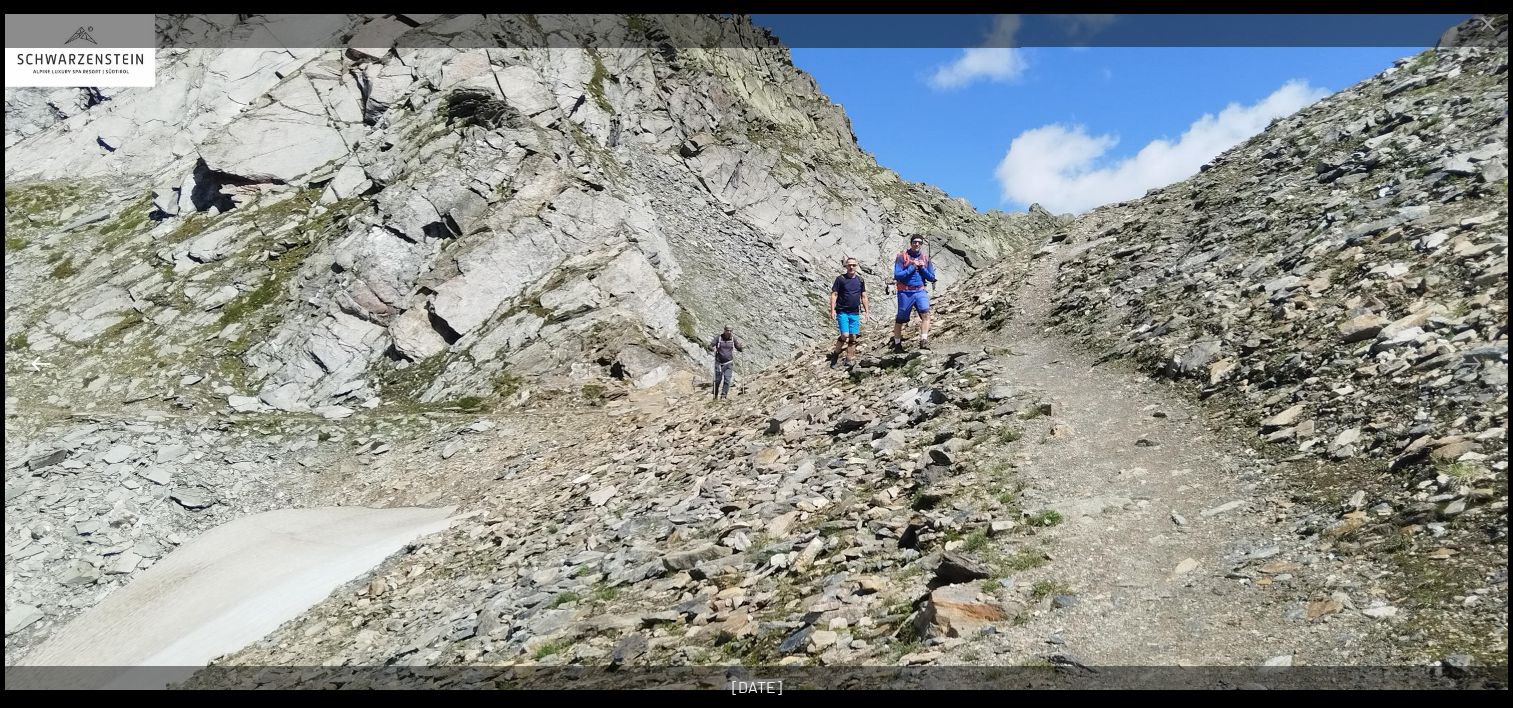 click at bounding box center (41, 363) 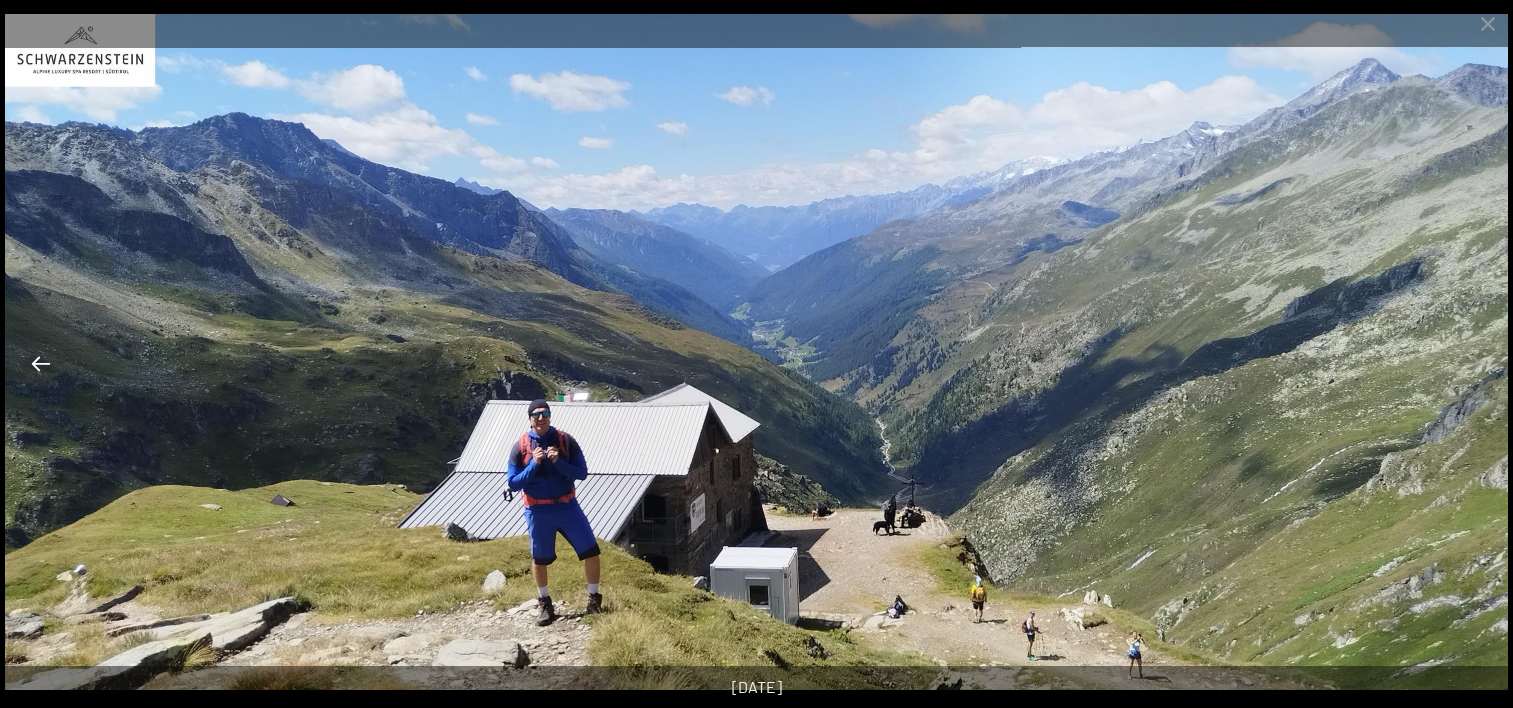 click at bounding box center (41, 363) 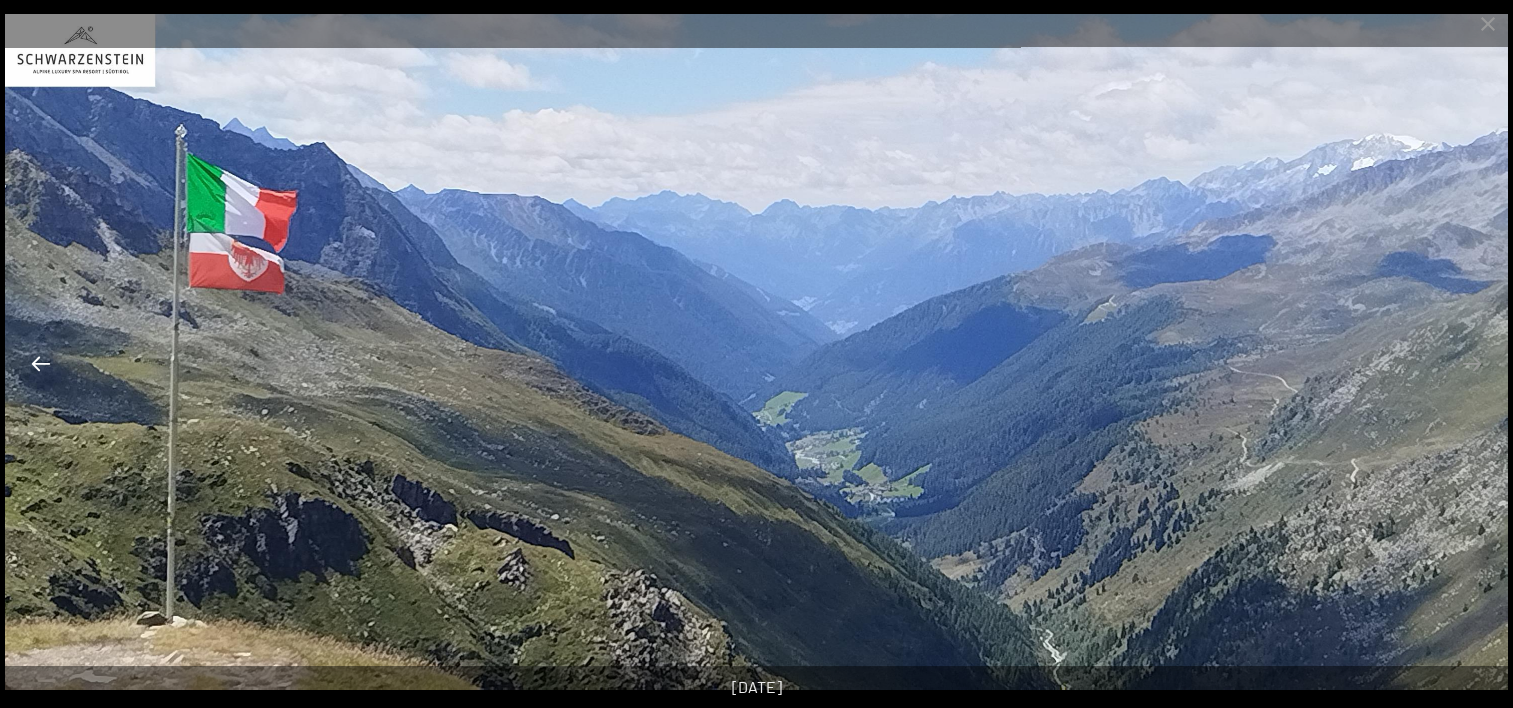 click at bounding box center [41, 363] 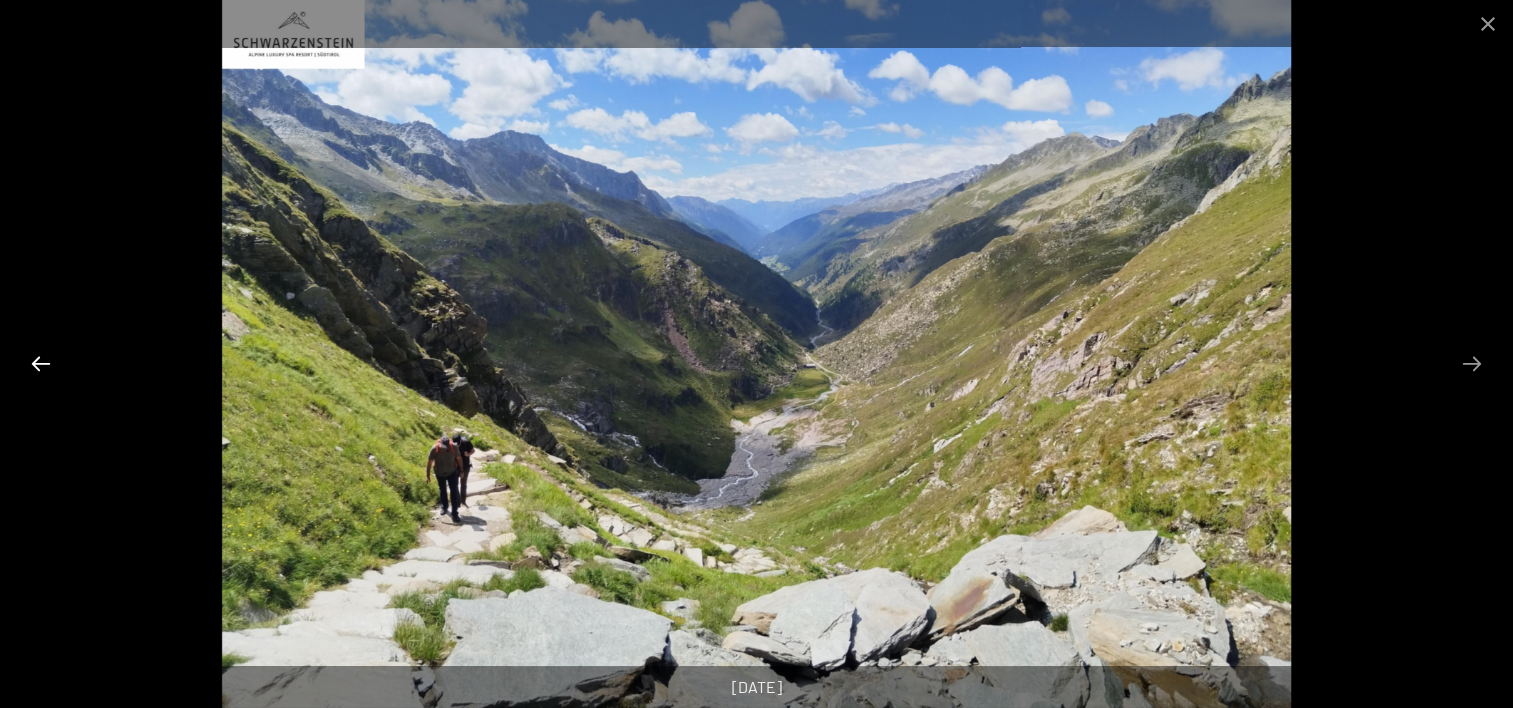 click at bounding box center (41, 363) 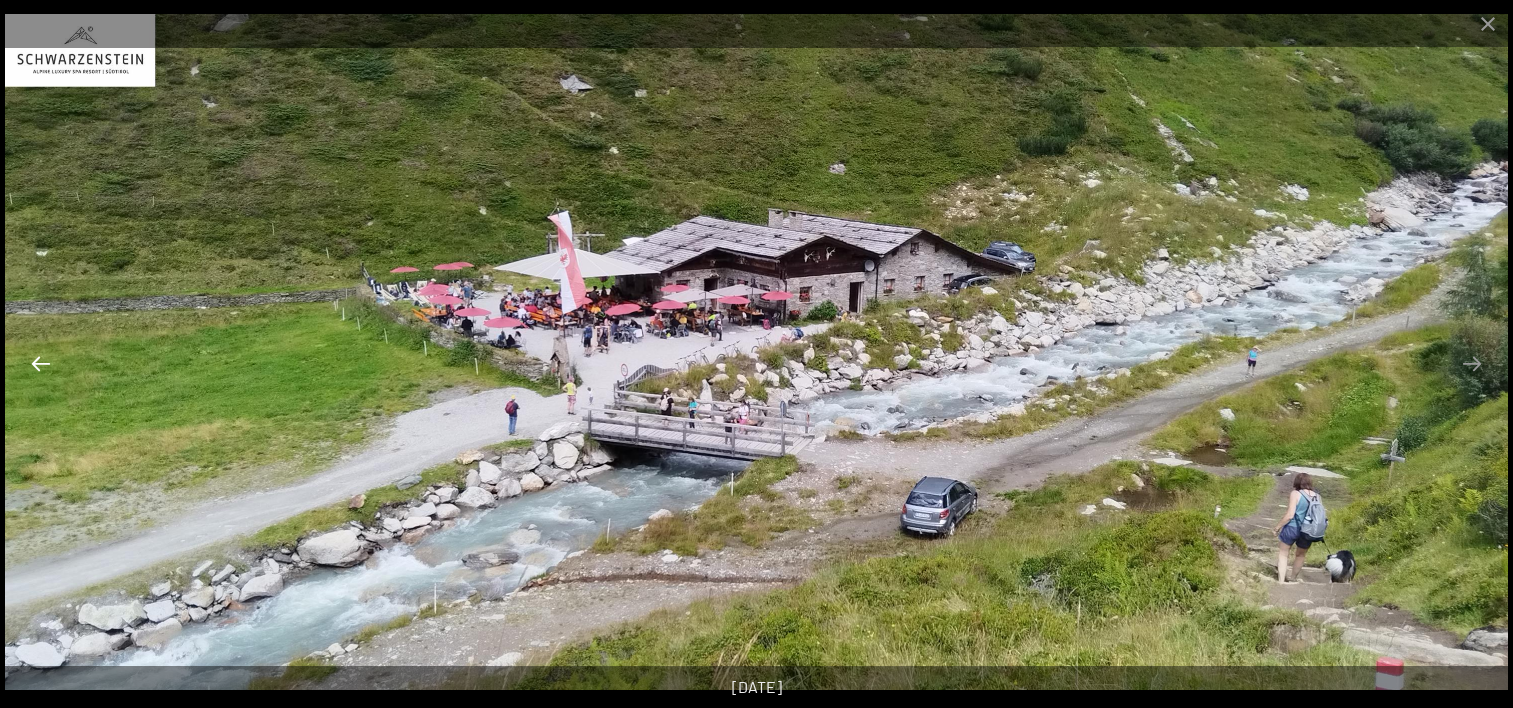 click at bounding box center [41, 363] 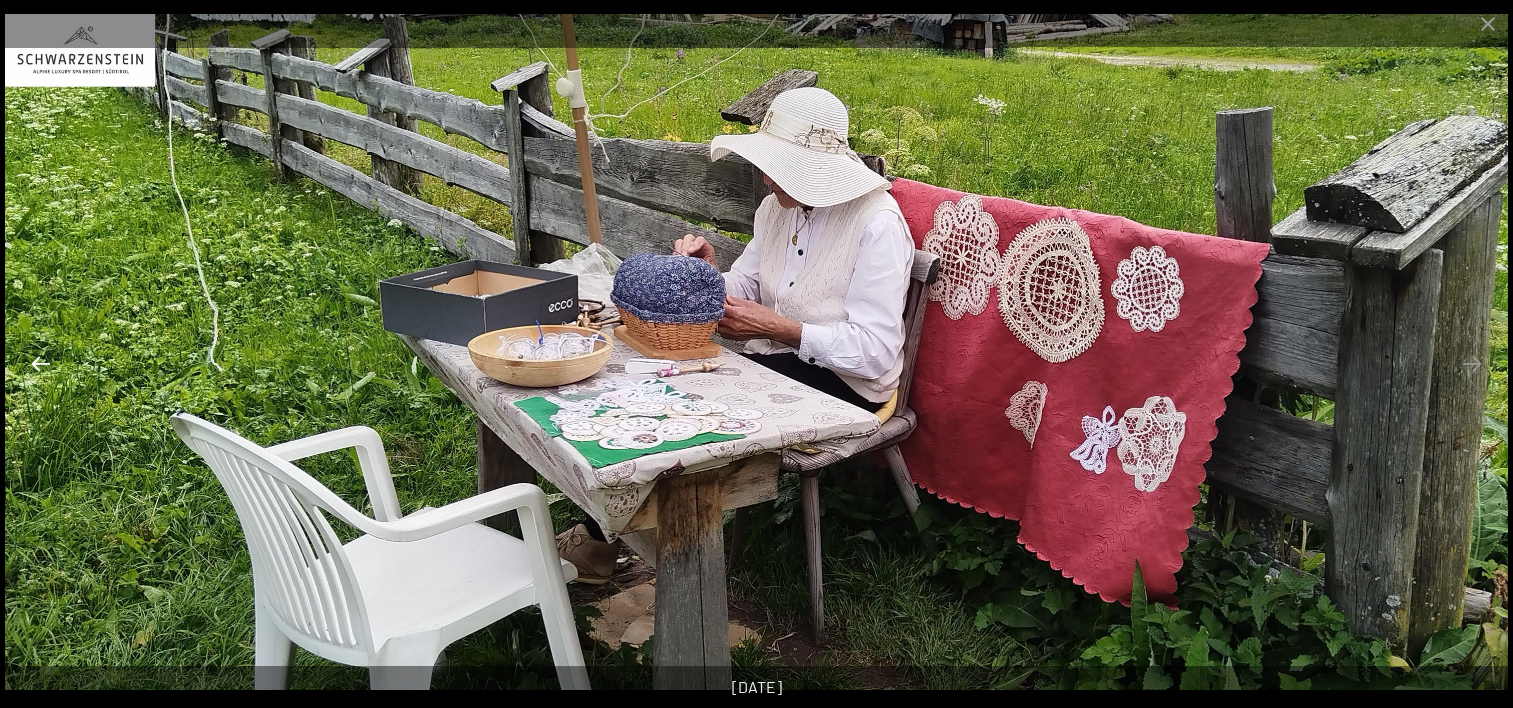 click at bounding box center [41, 363] 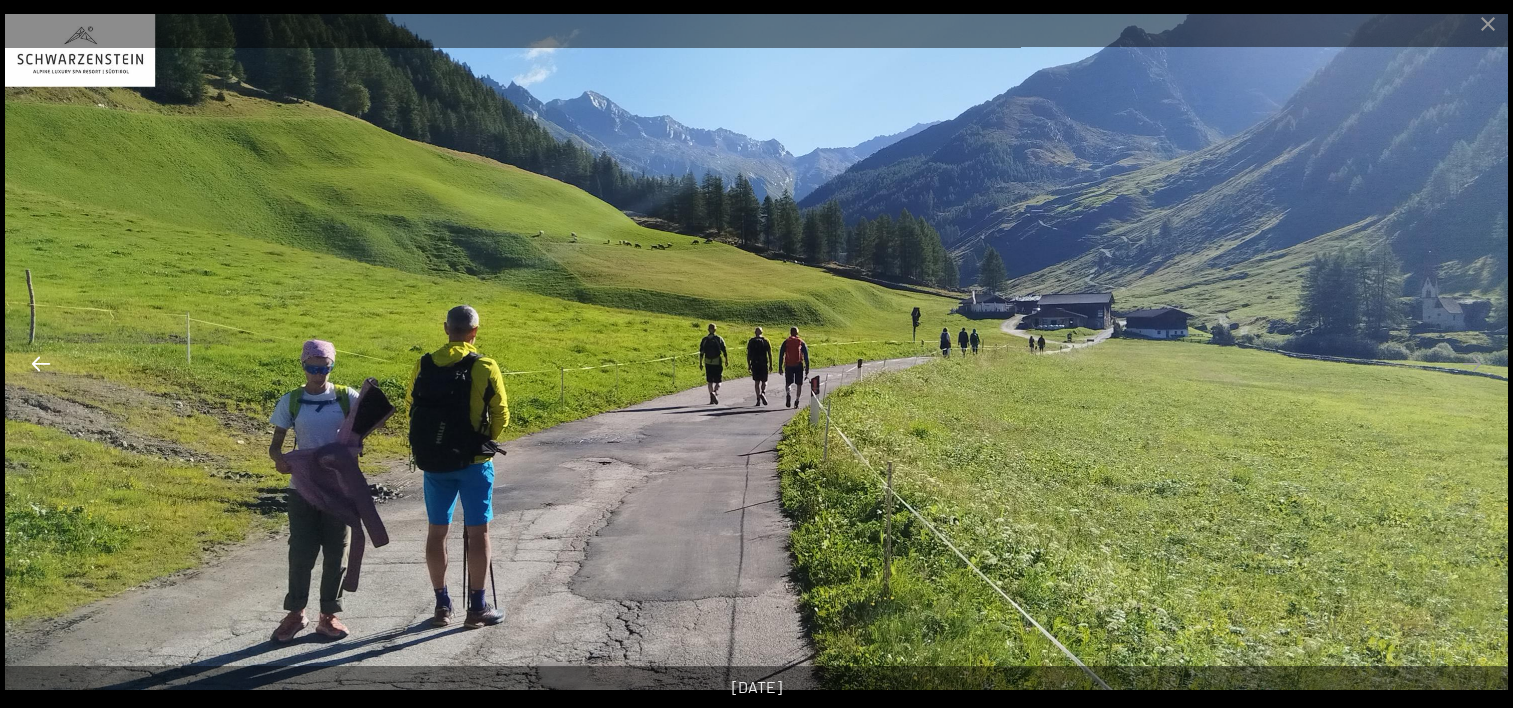 click at bounding box center [41, 363] 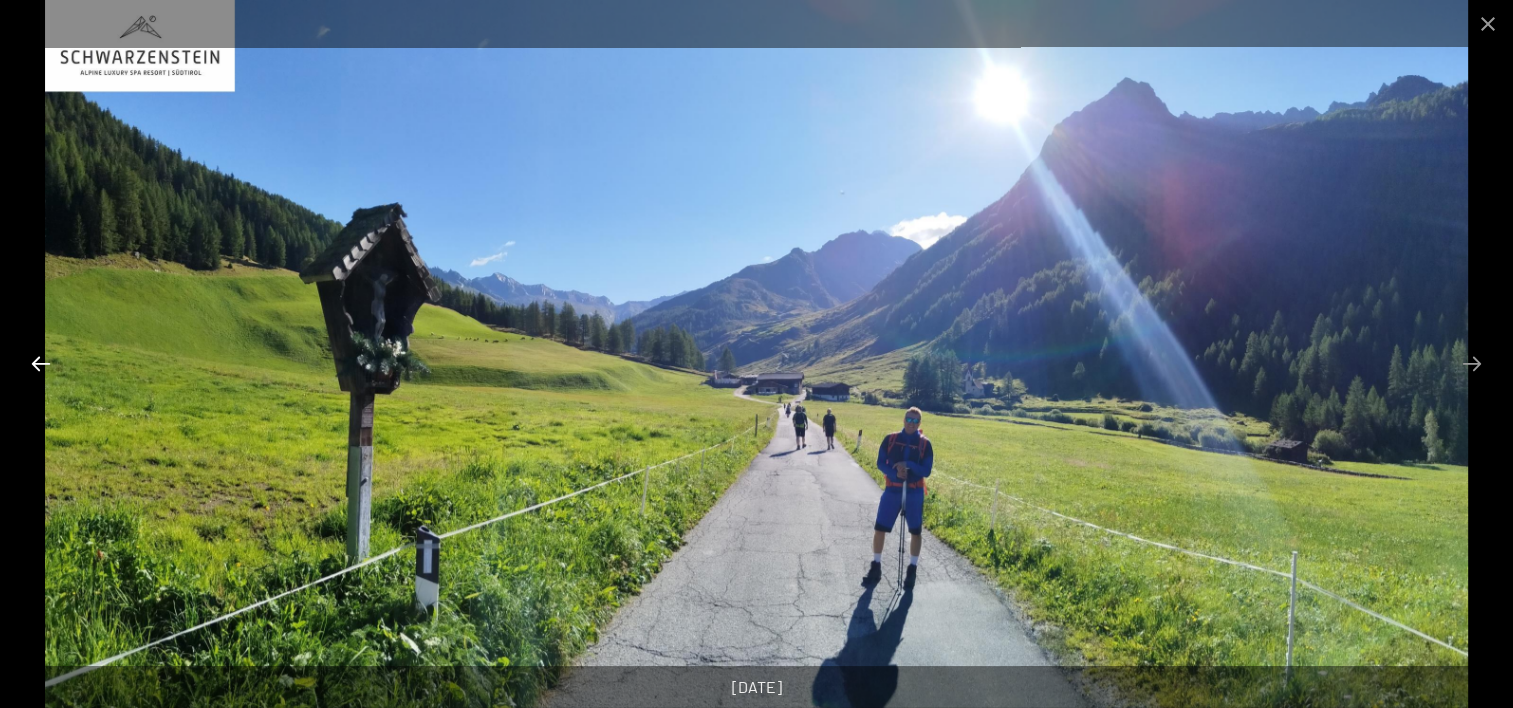 click at bounding box center (41, 363) 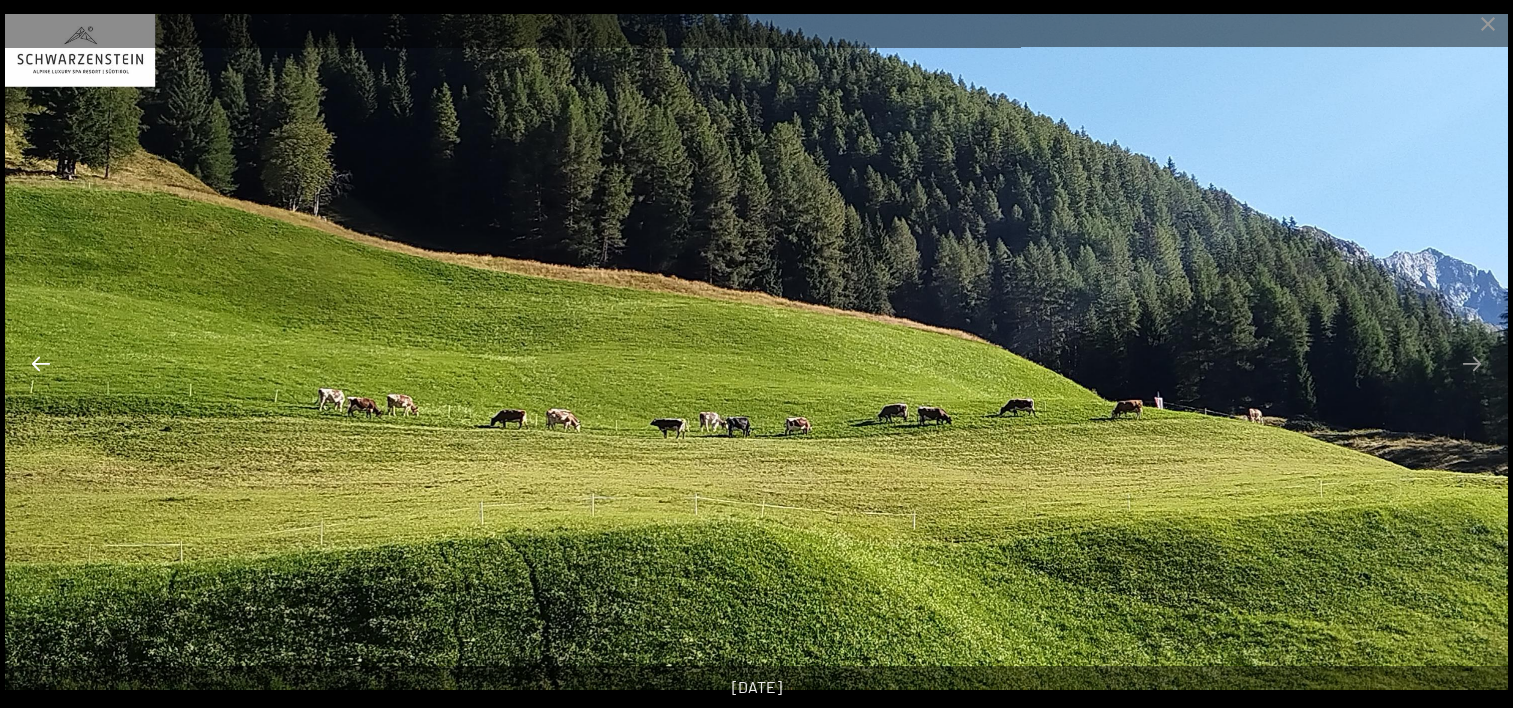 click at bounding box center (41, 363) 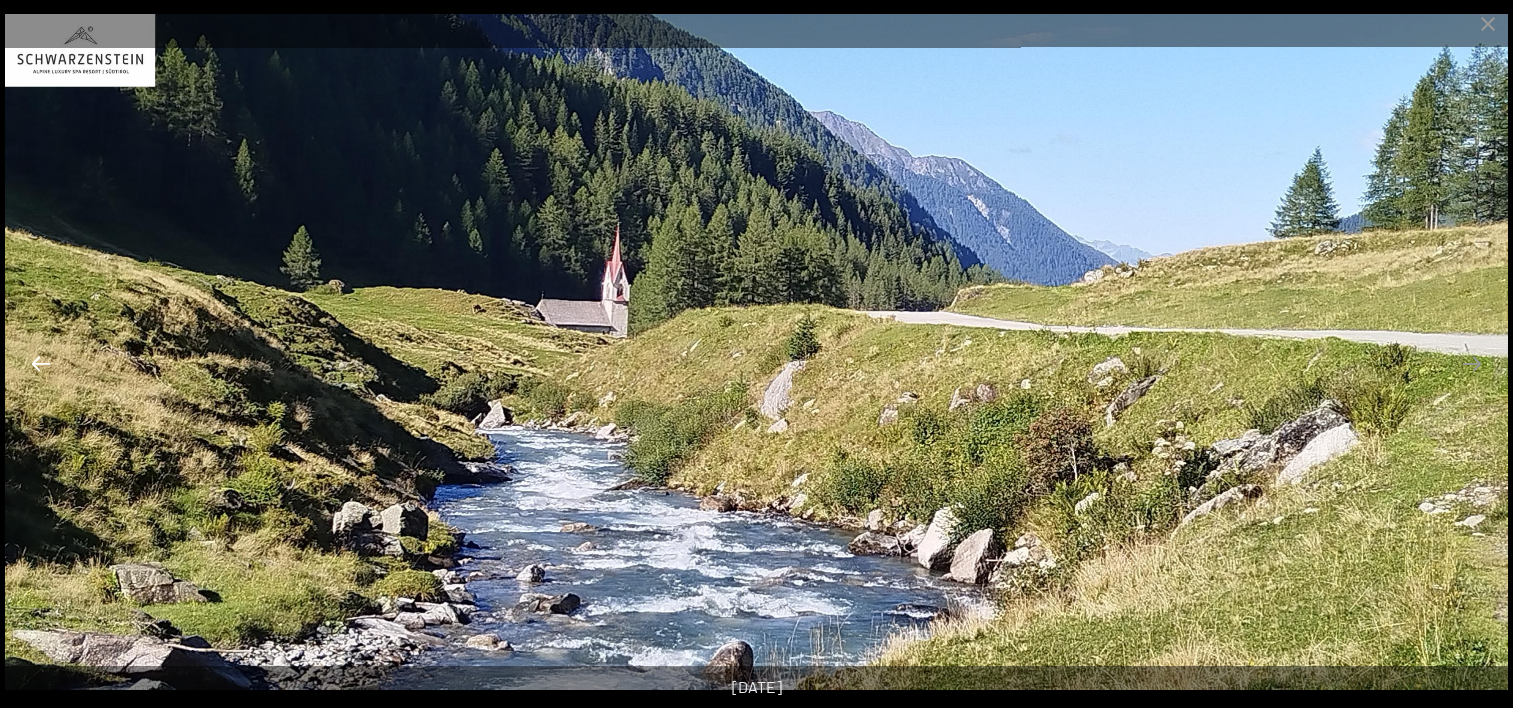 click at bounding box center [41, 363] 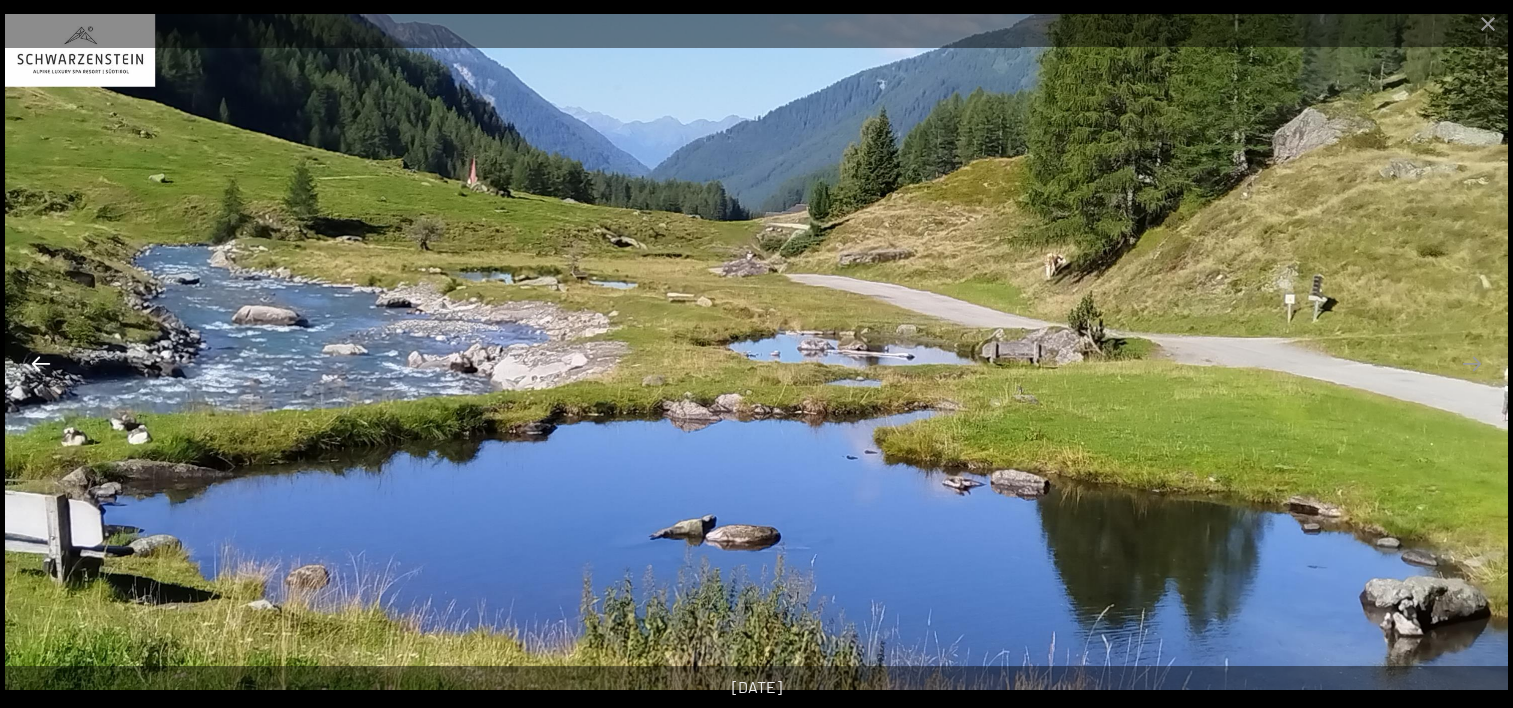 click at bounding box center [41, 363] 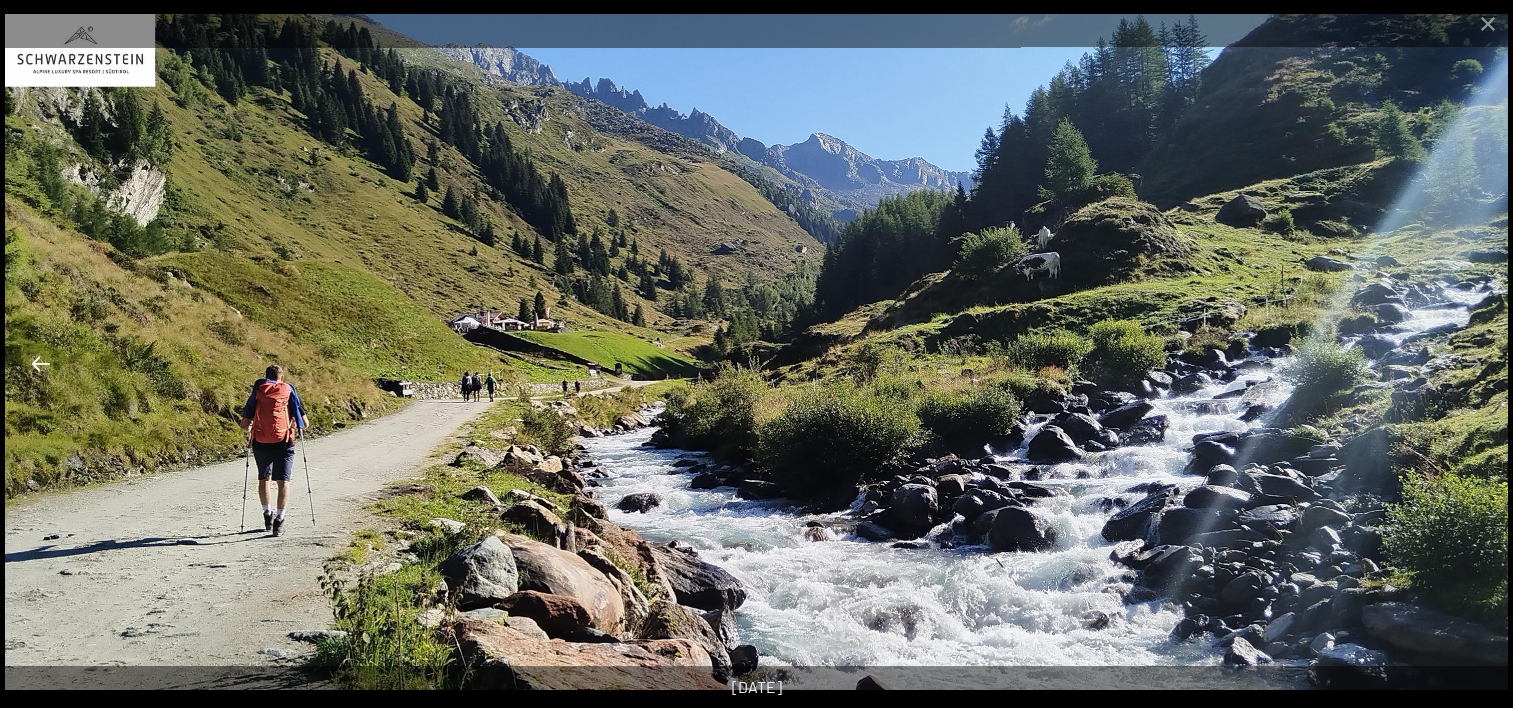 click at bounding box center (41, 363) 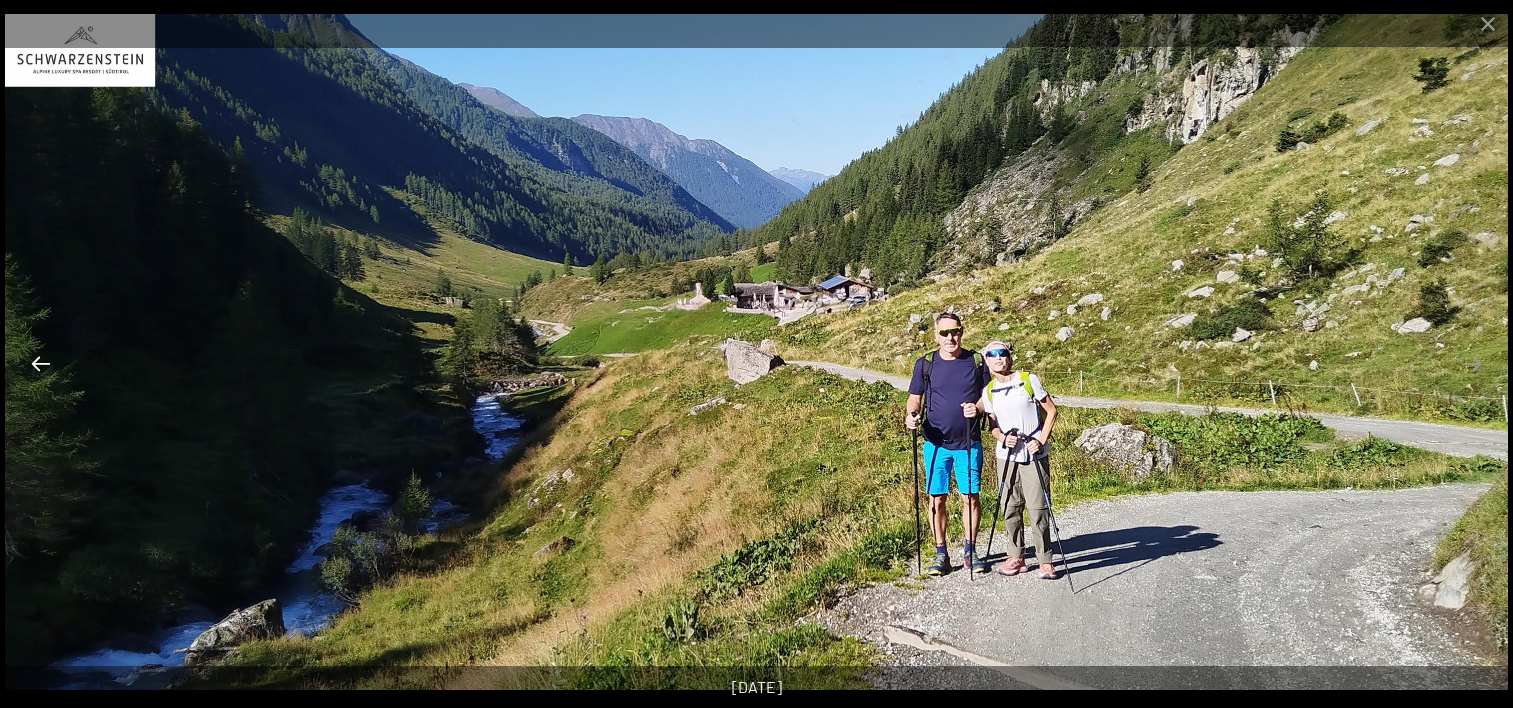 click at bounding box center [41, 363] 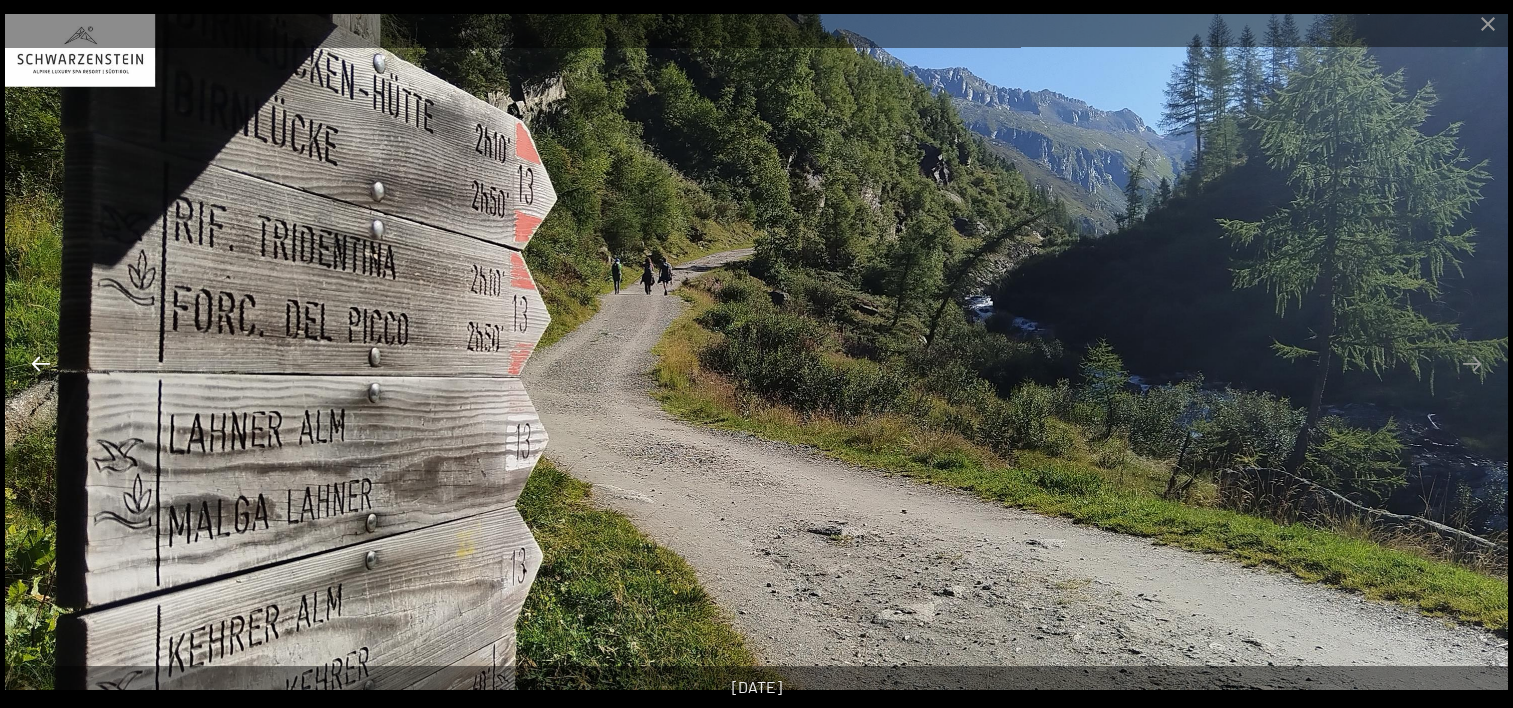 click at bounding box center (41, 363) 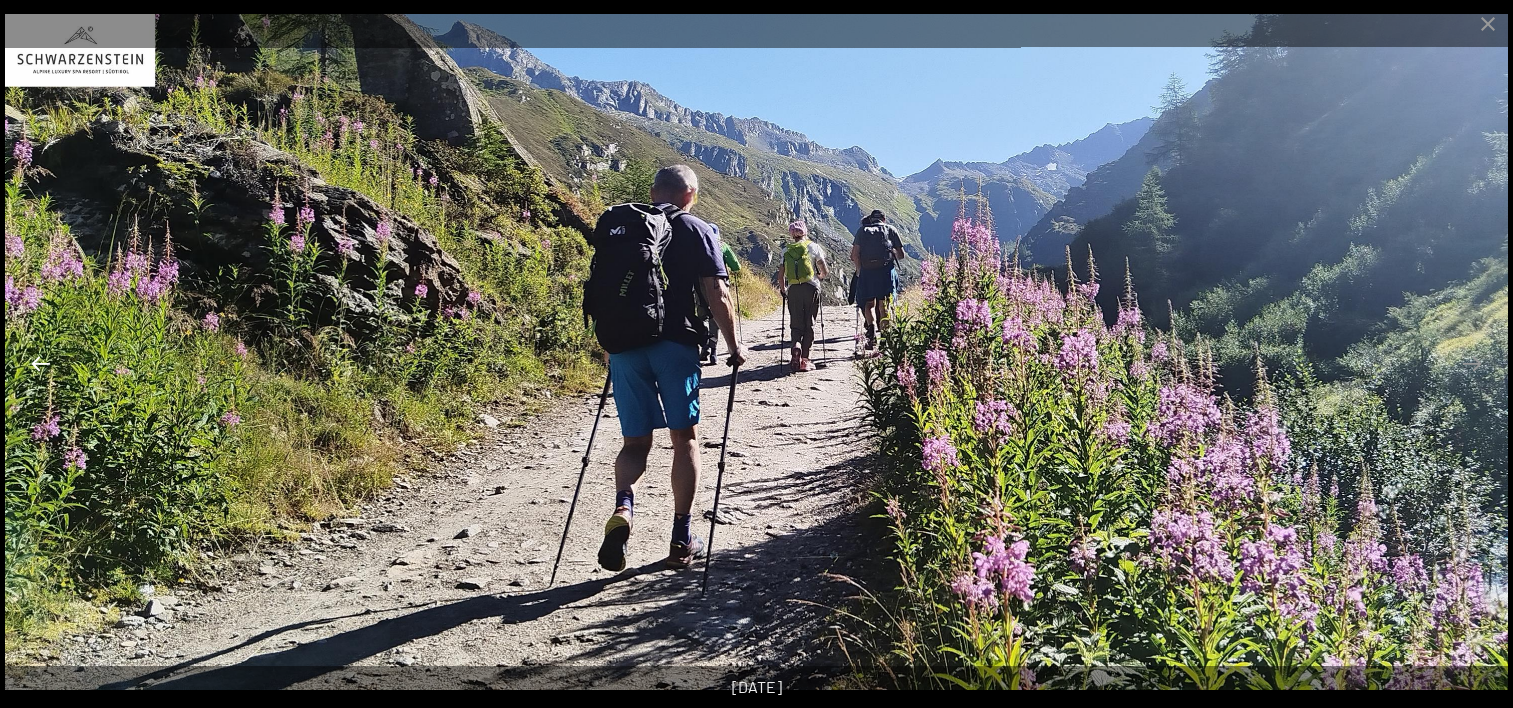 click at bounding box center (41, 363) 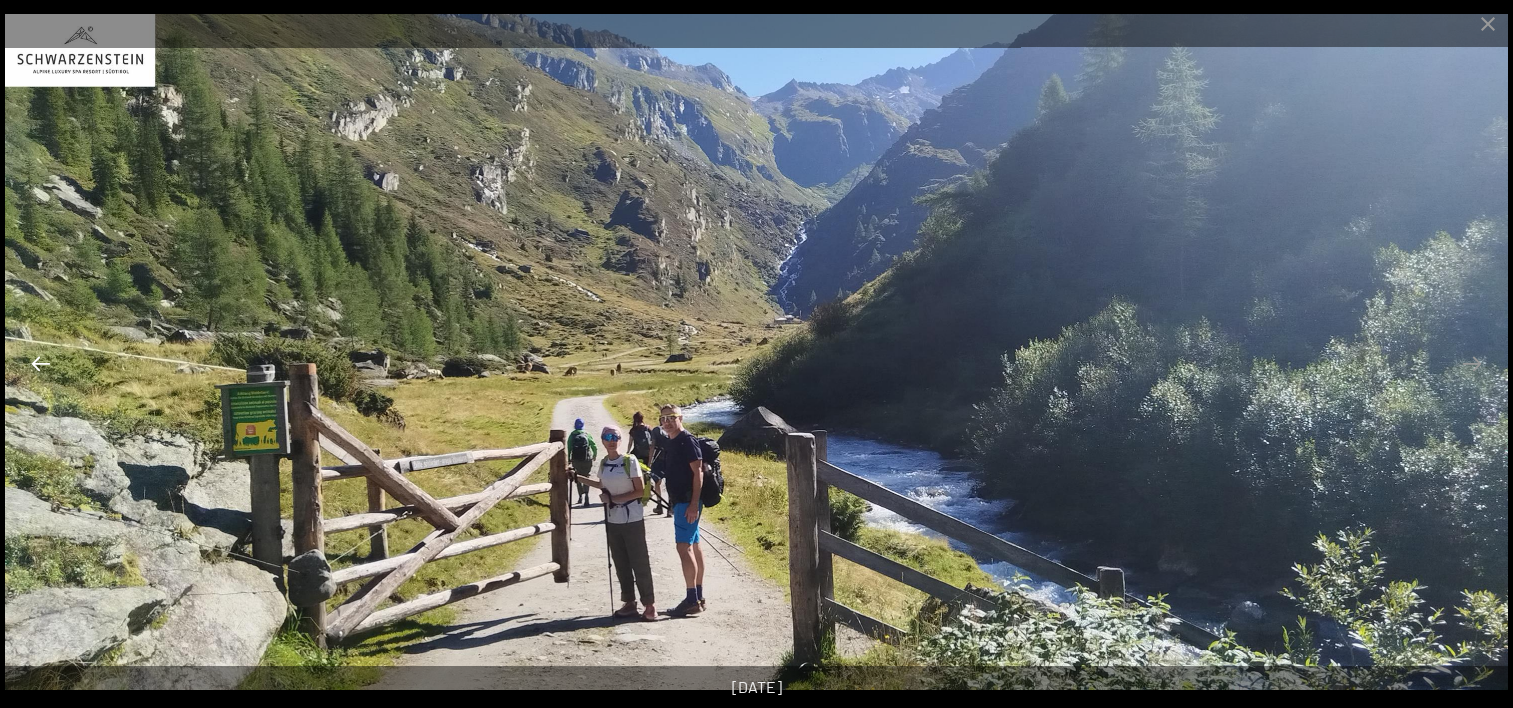 click at bounding box center (41, 363) 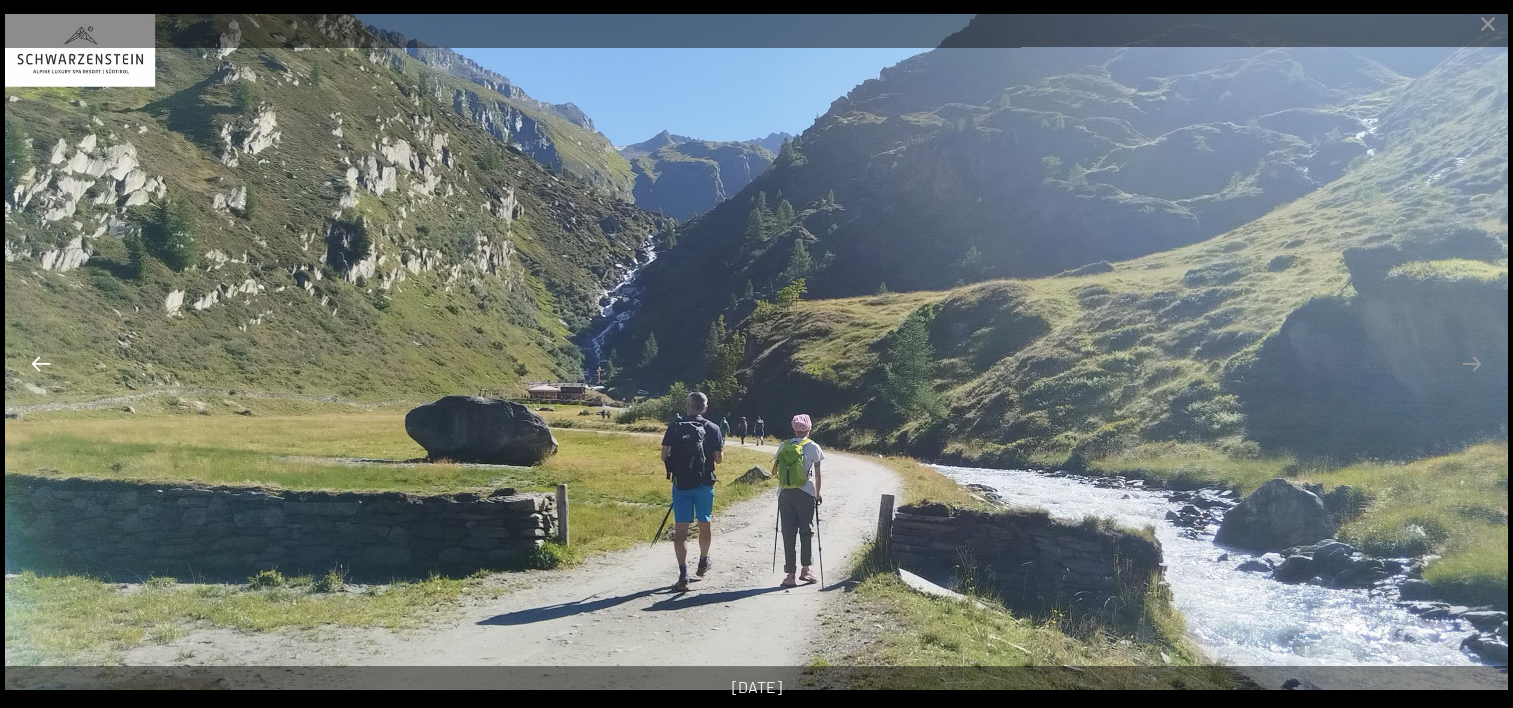 click at bounding box center (41, 363) 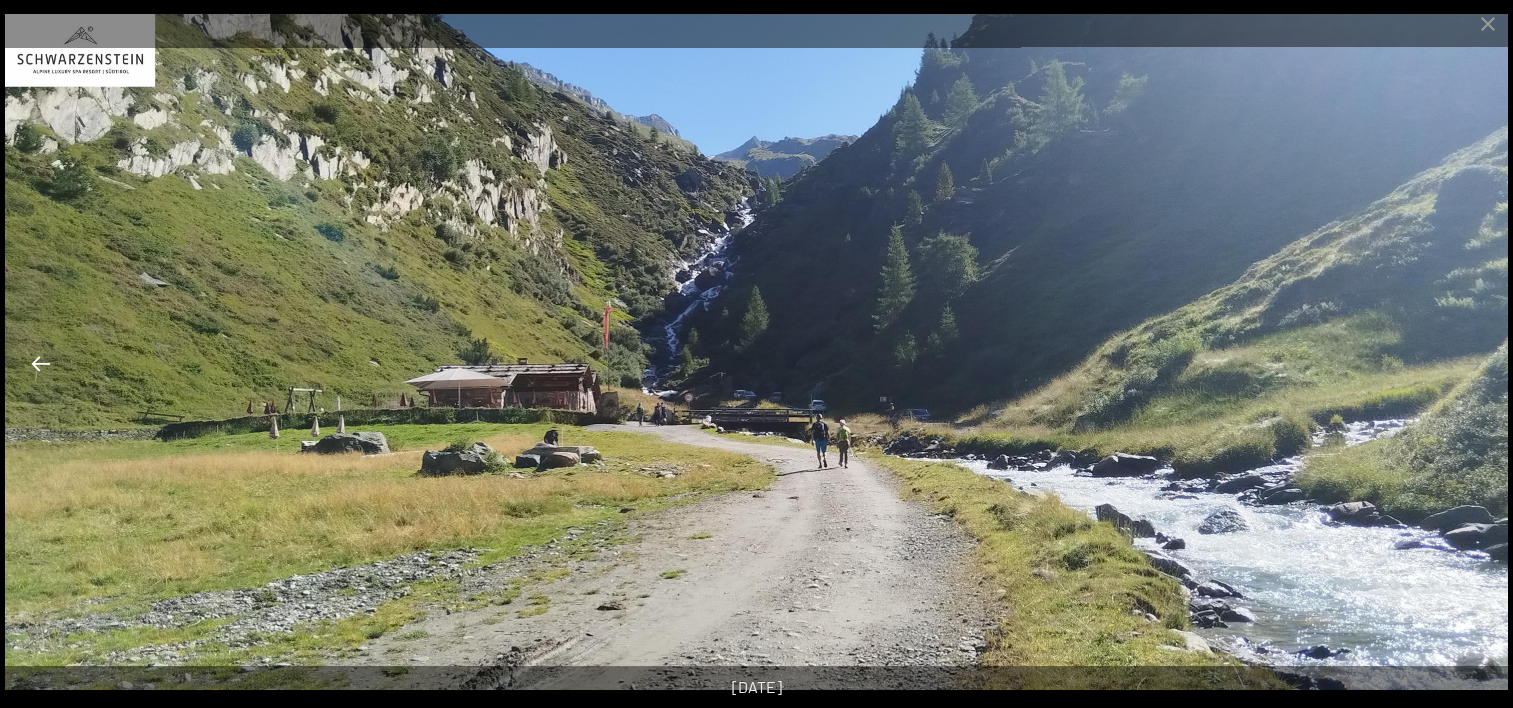 click at bounding box center [41, 363] 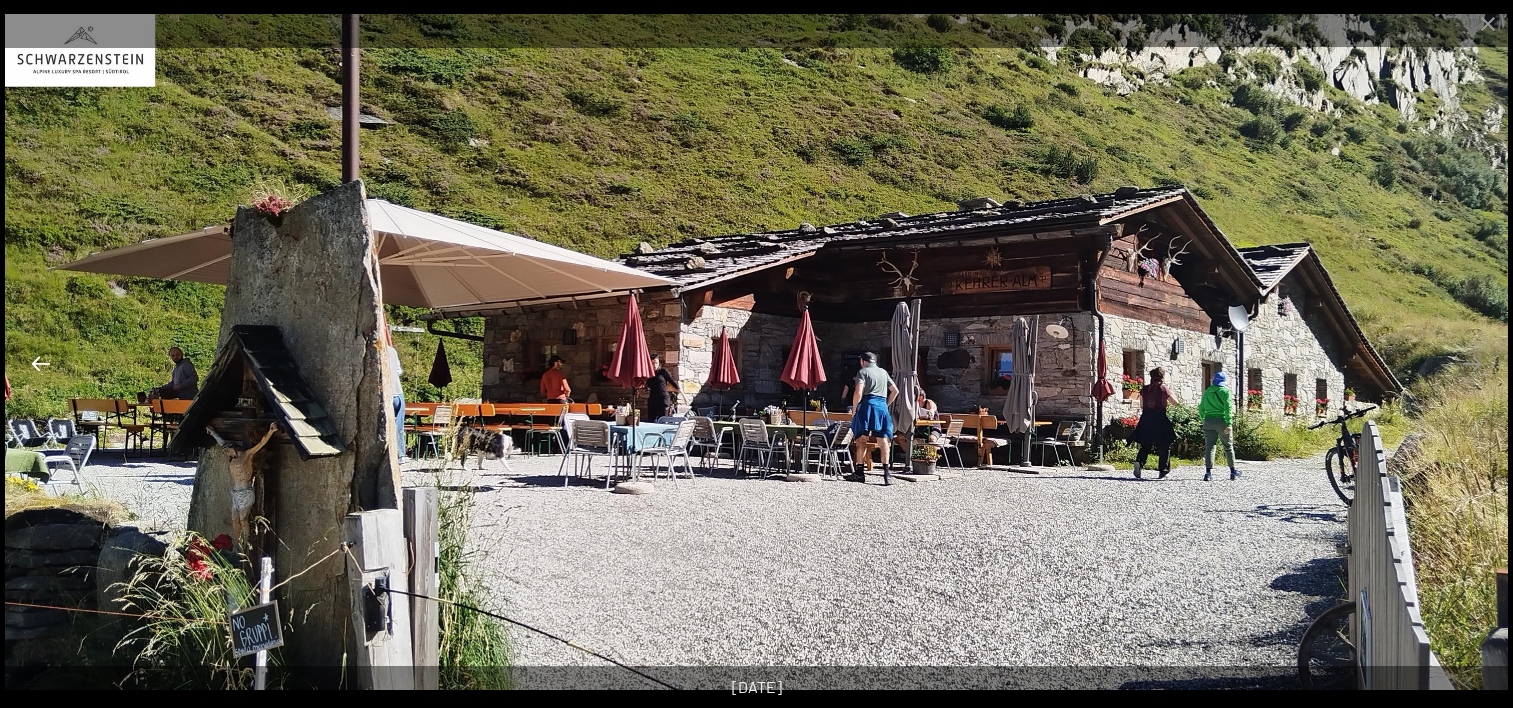 click at bounding box center (41, 363) 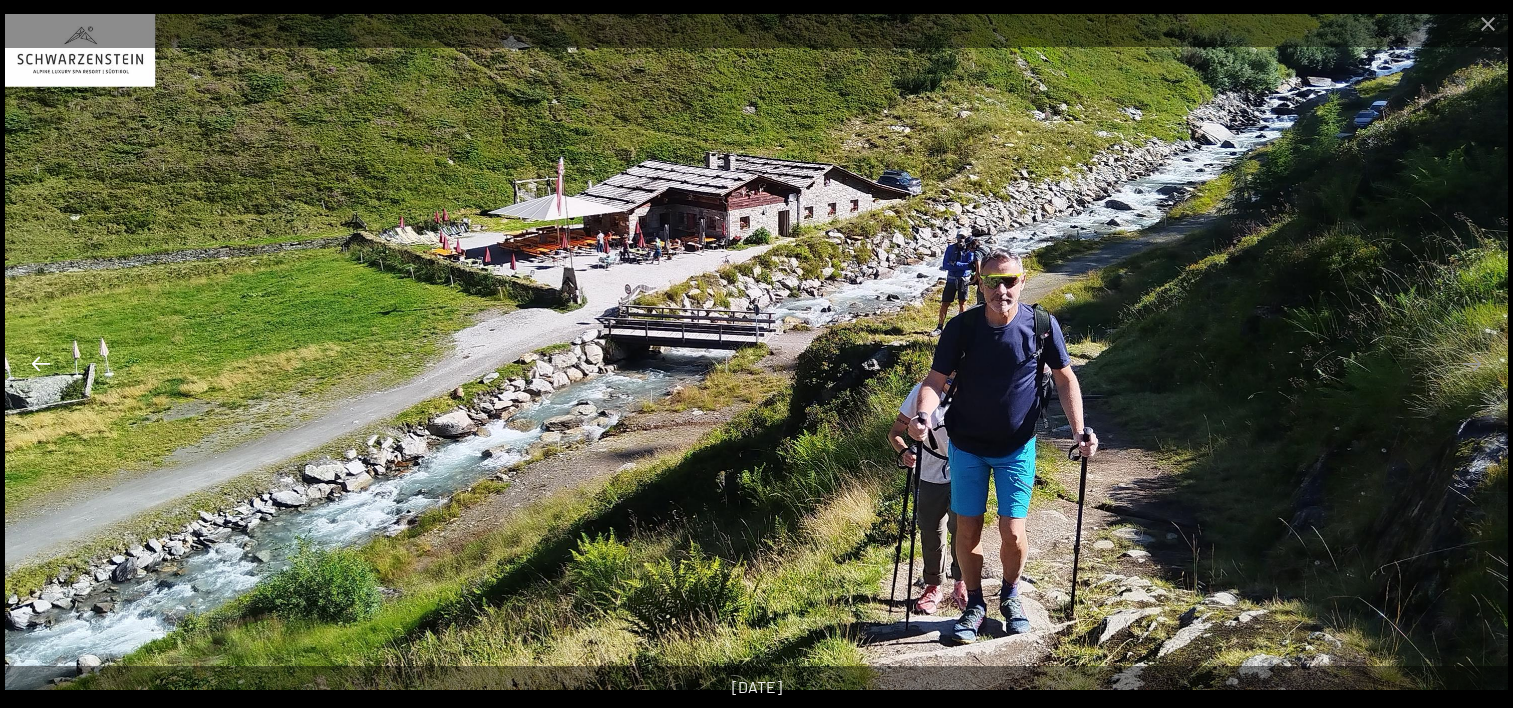 click at bounding box center [41, 363] 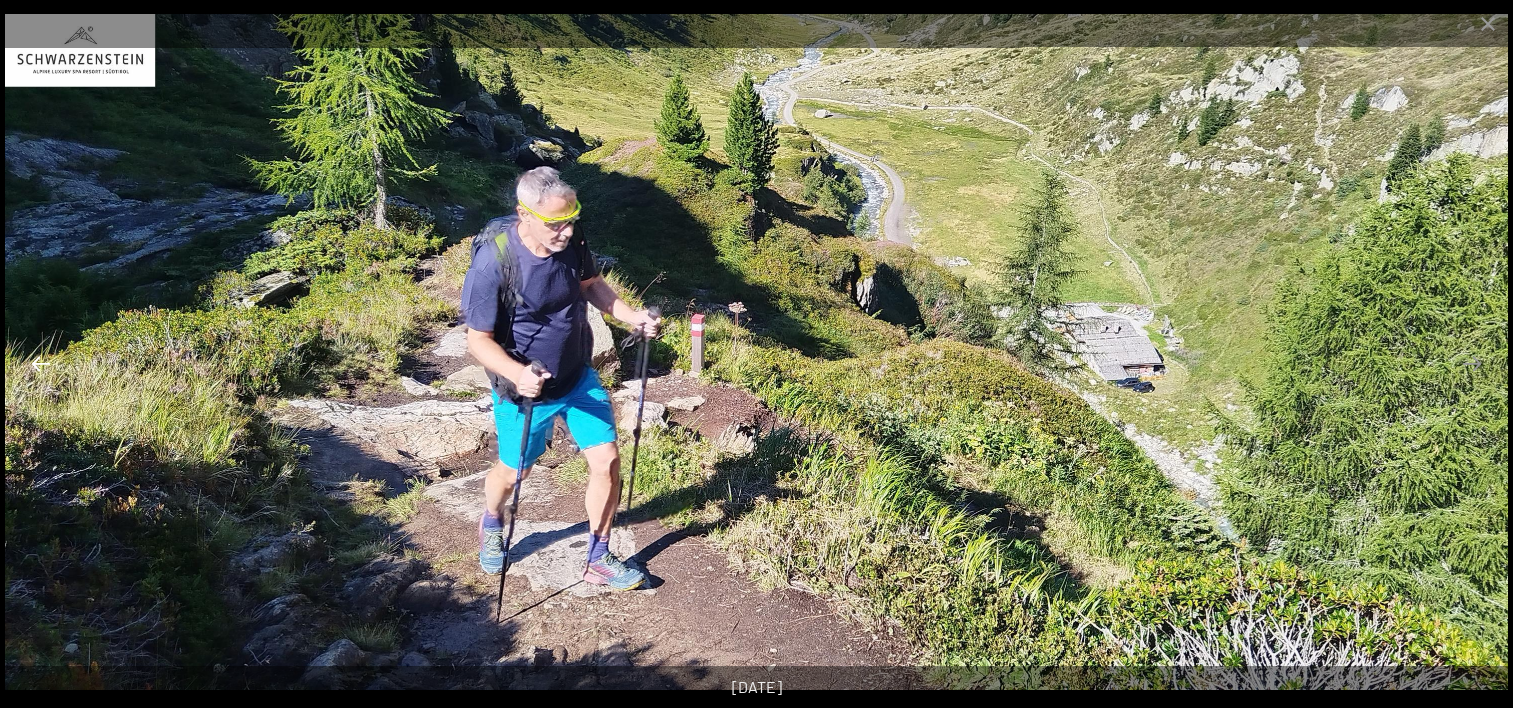 click at bounding box center (41, 363) 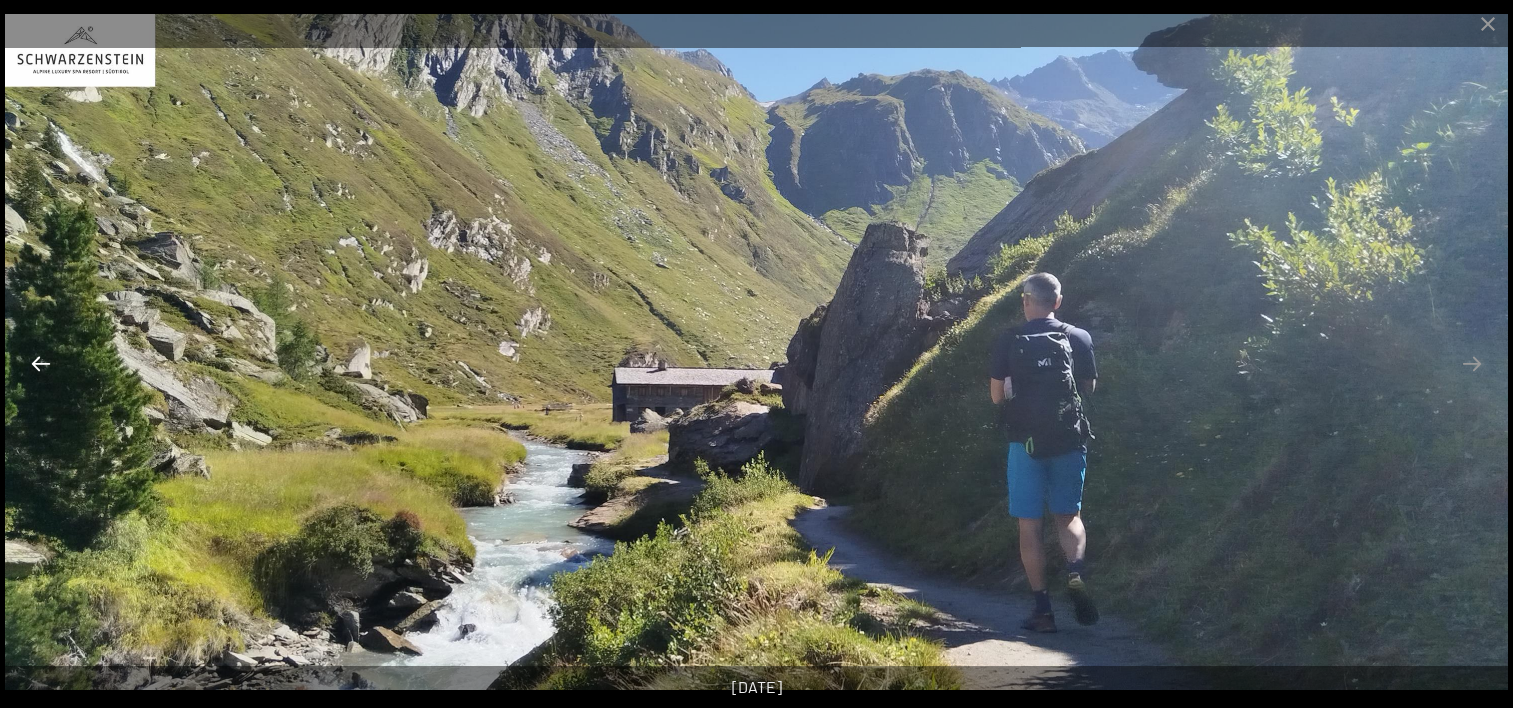 click at bounding box center (41, 363) 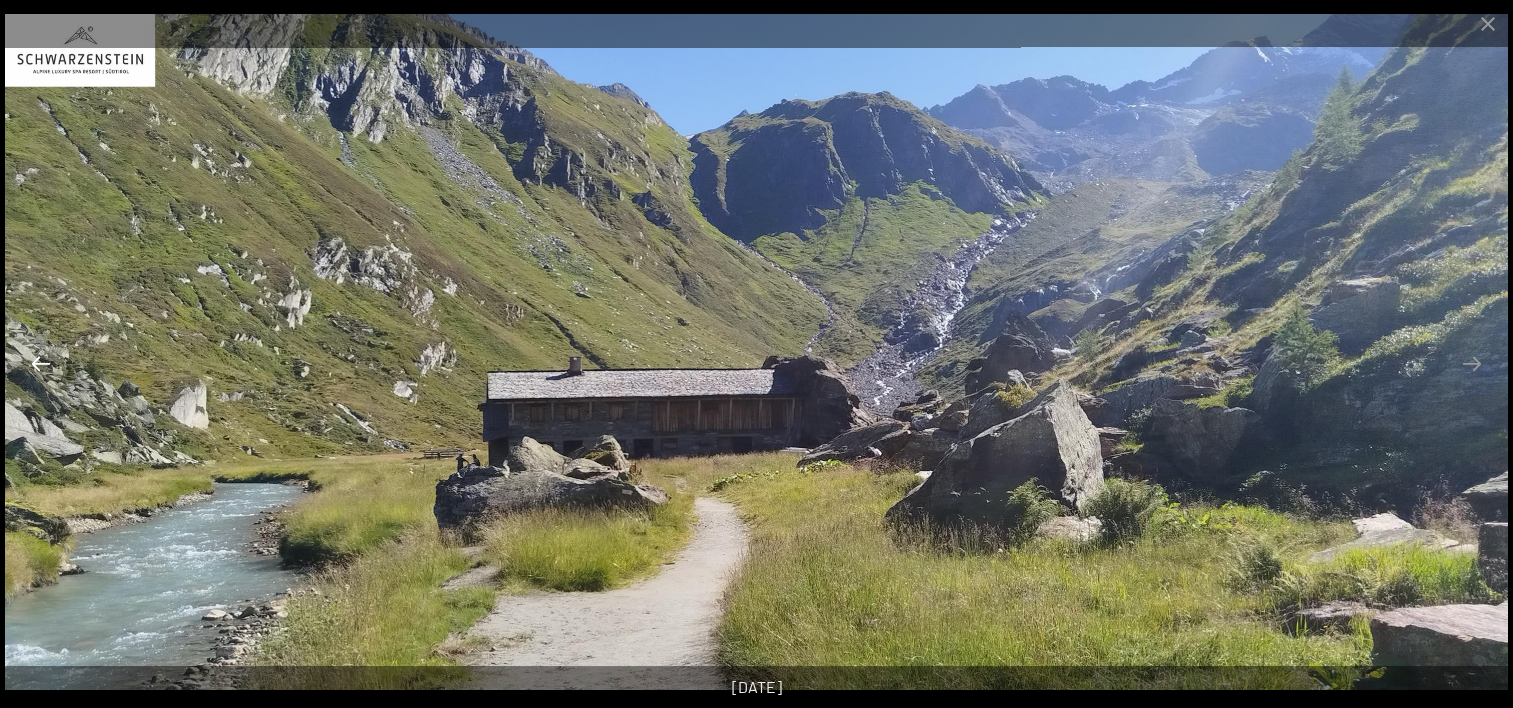 click at bounding box center [41, 363] 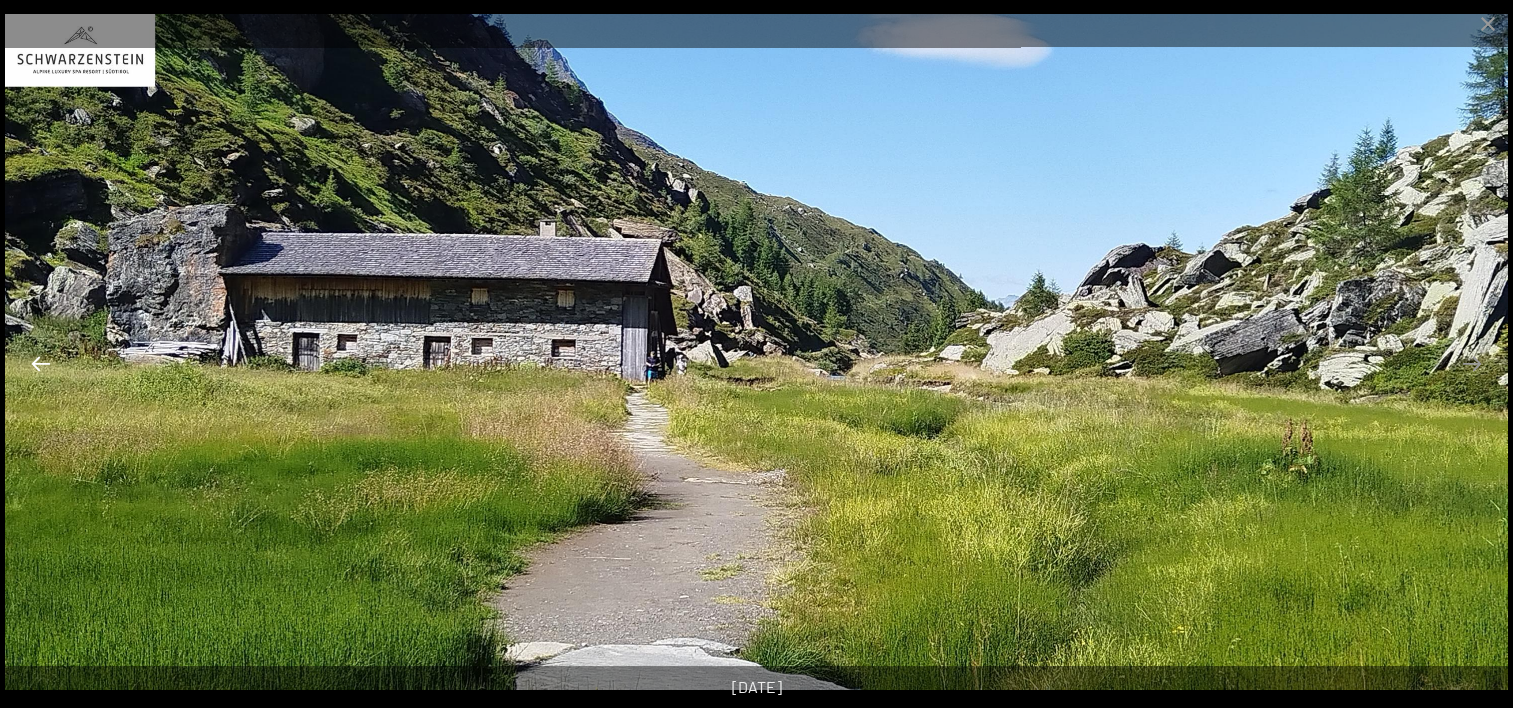 click at bounding box center (41, 363) 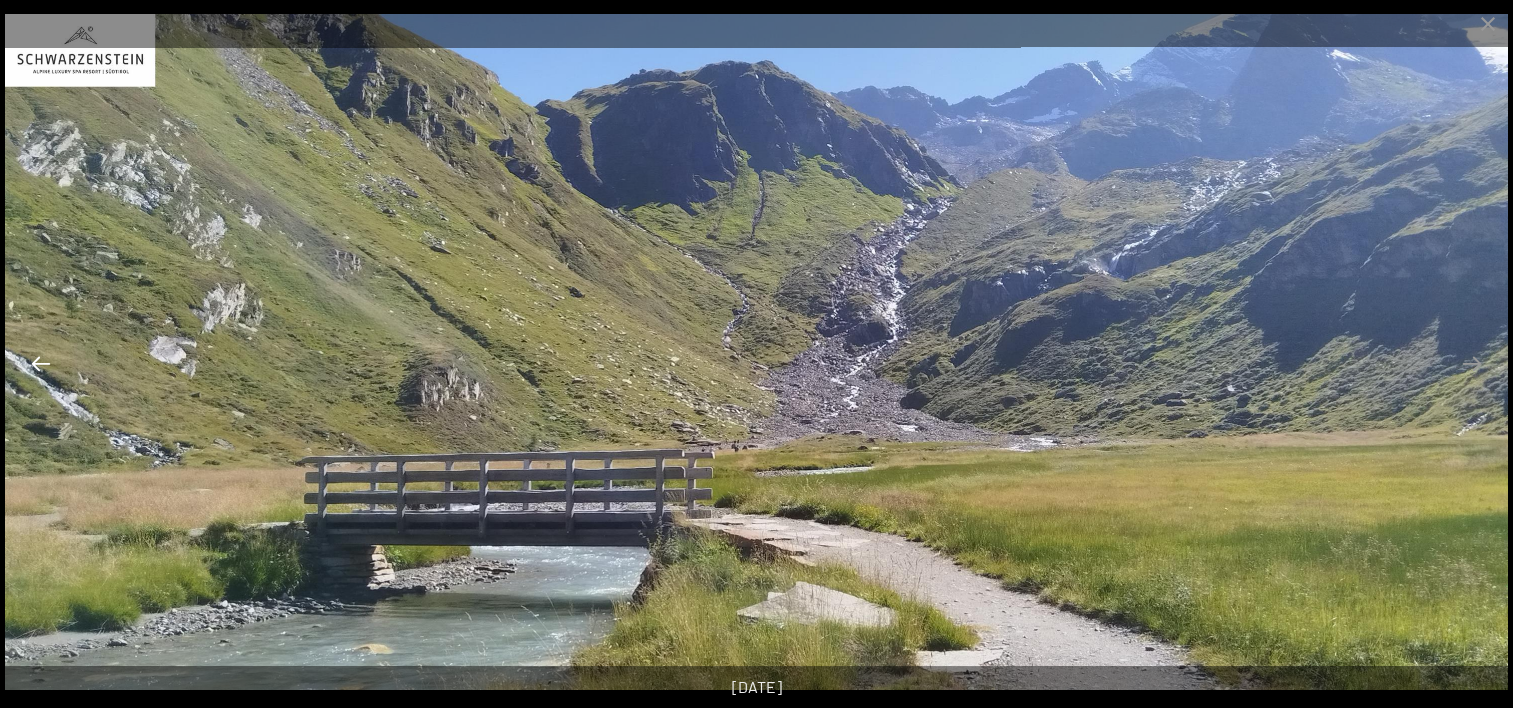 click at bounding box center (41, 363) 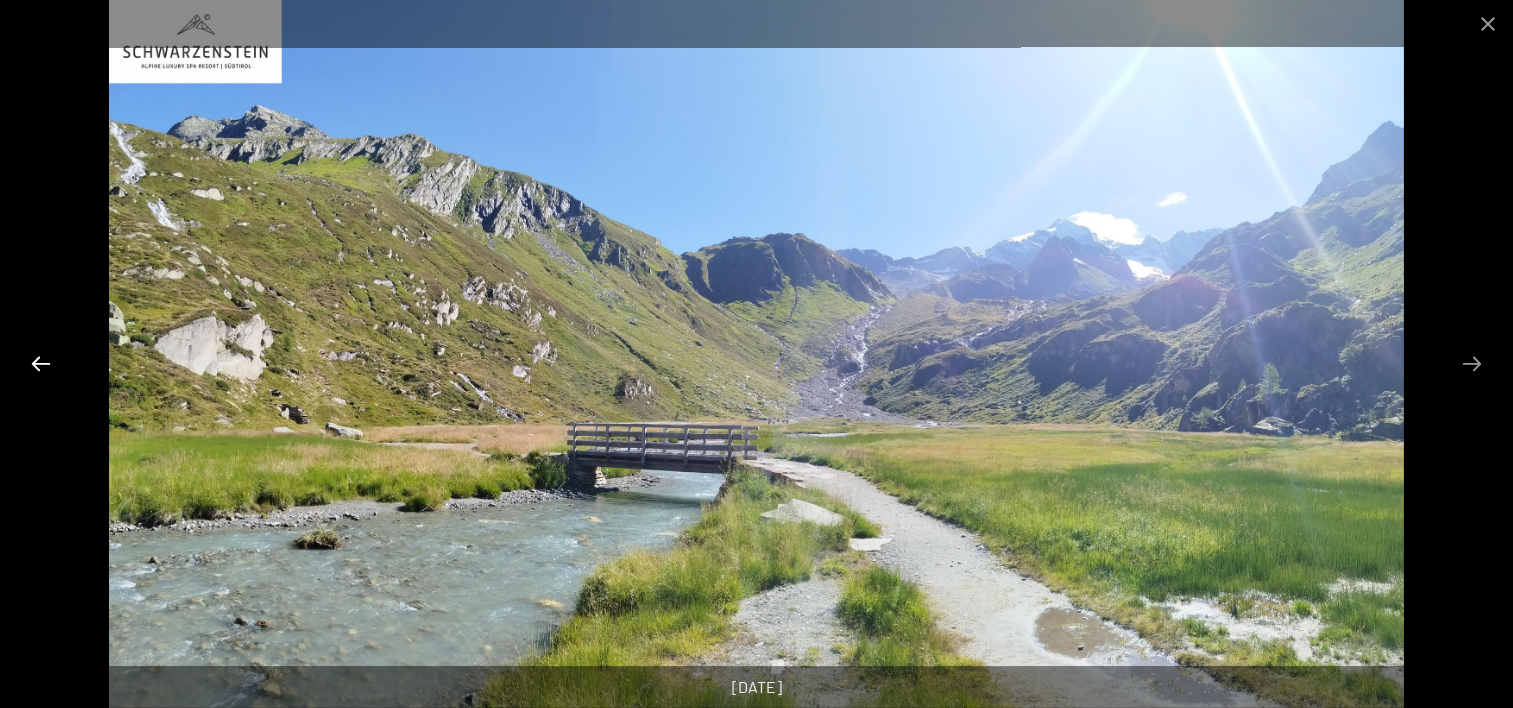 click at bounding box center [41, 363] 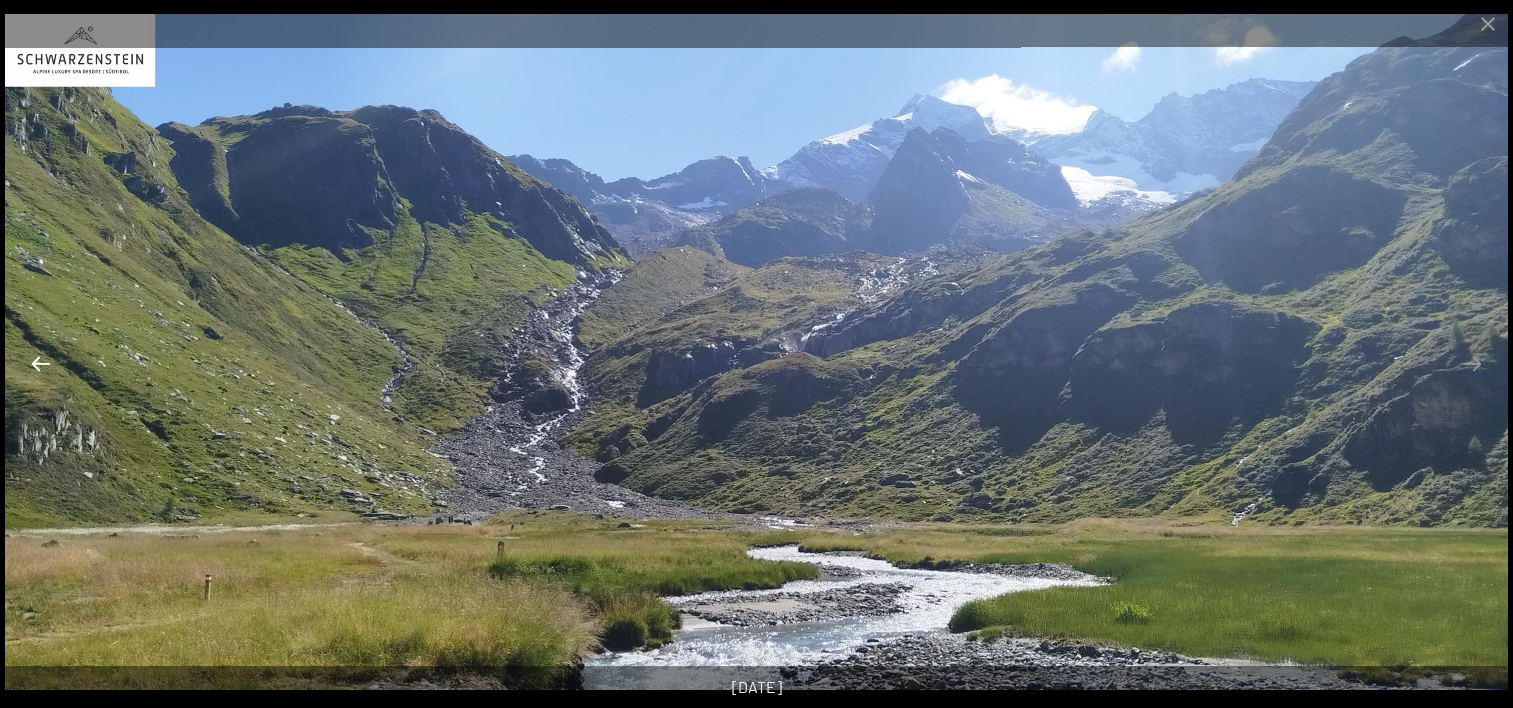 click at bounding box center [41, 363] 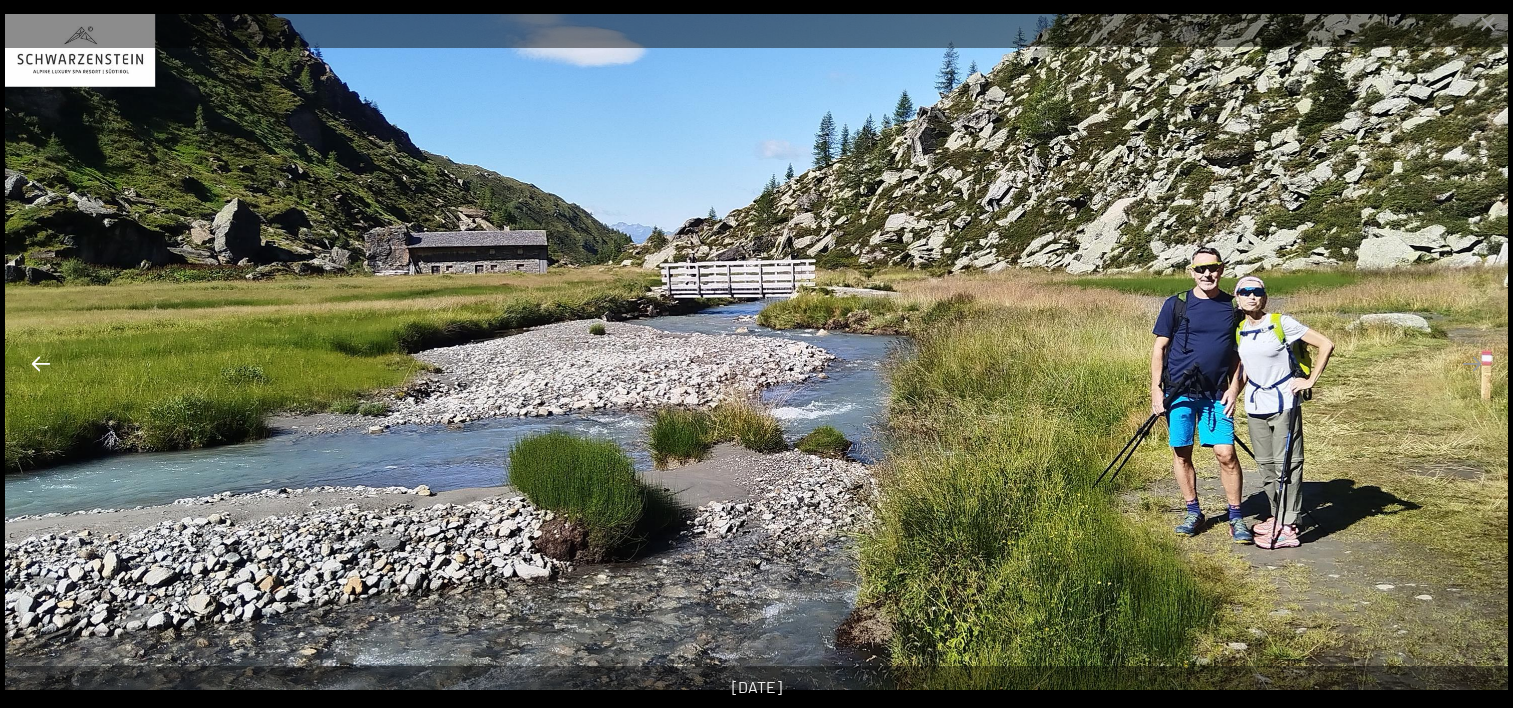 click at bounding box center (41, 363) 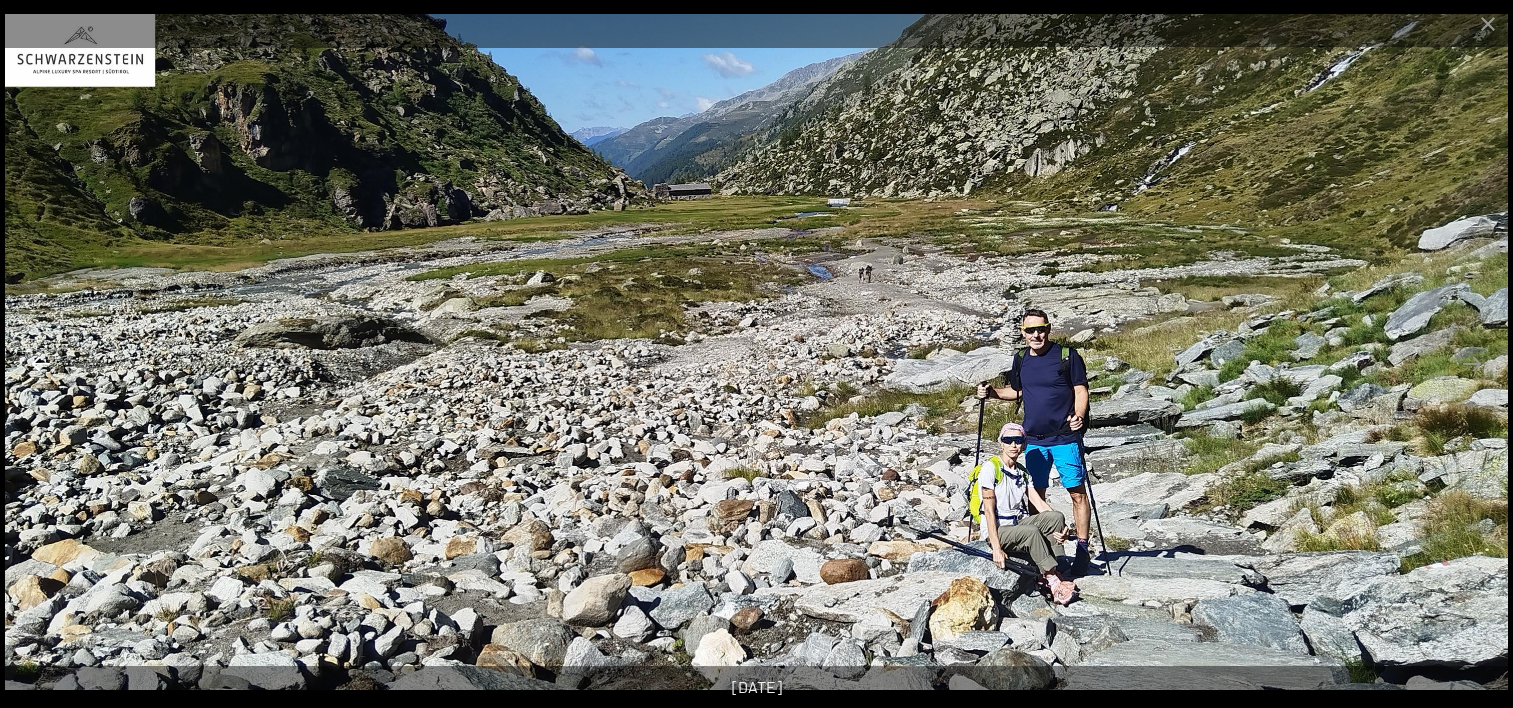click at bounding box center (41, 363) 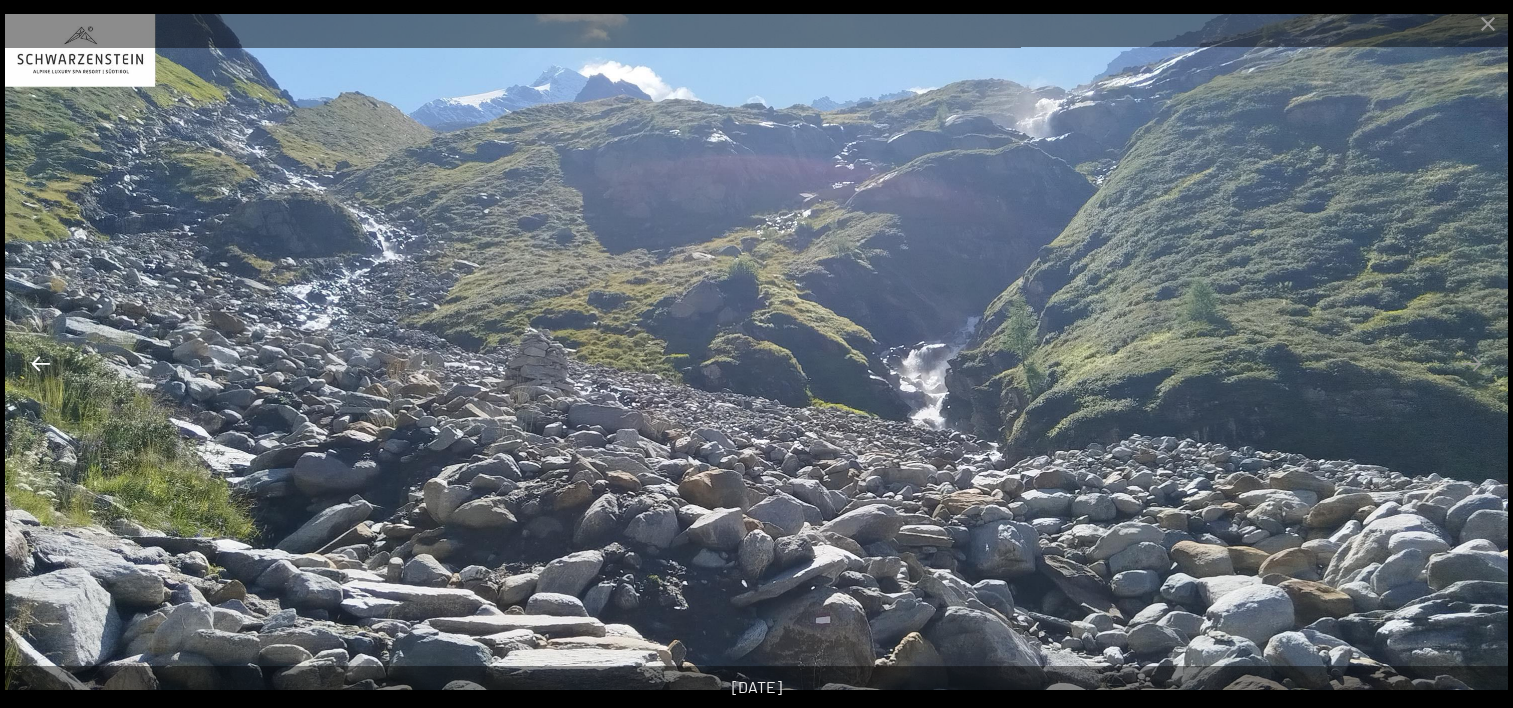 click at bounding box center (41, 363) 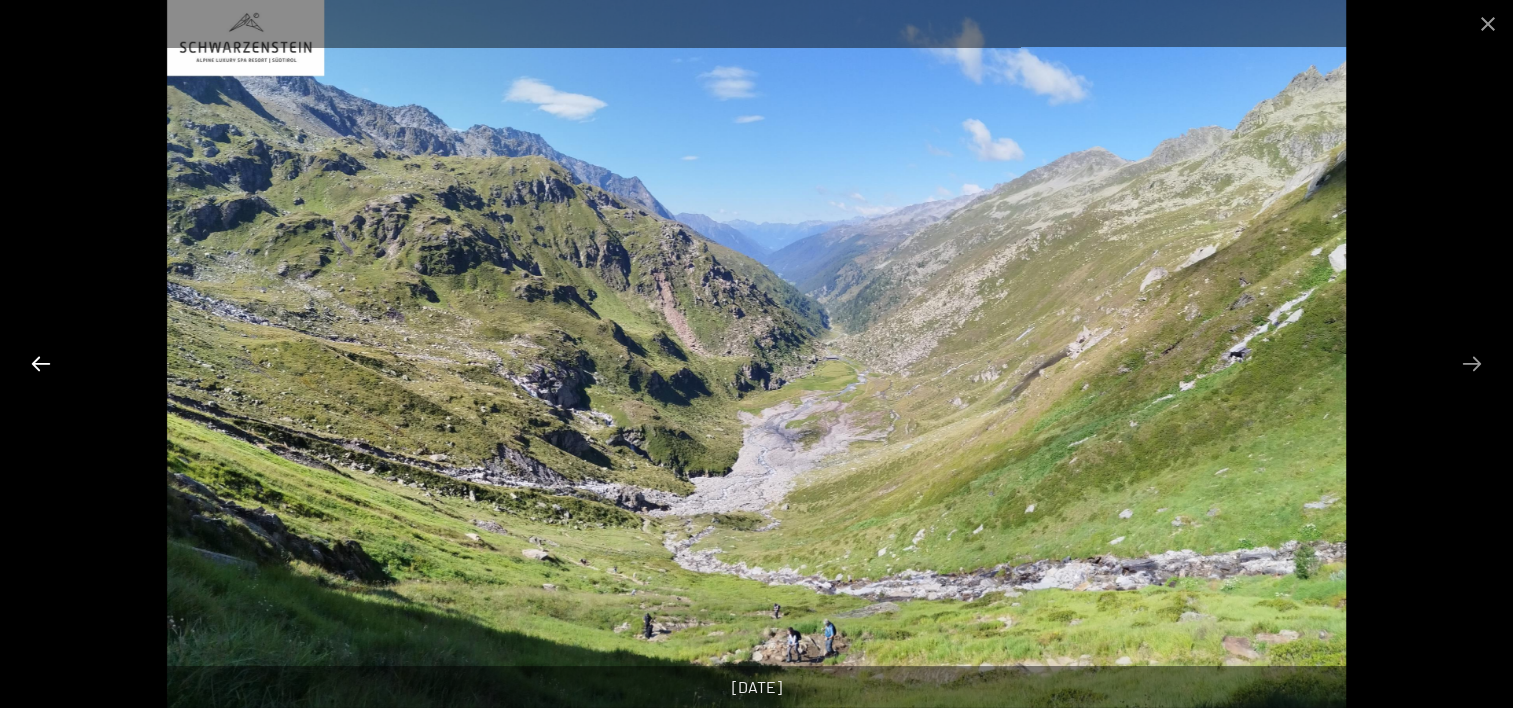 click at bounding box center (41, 363) 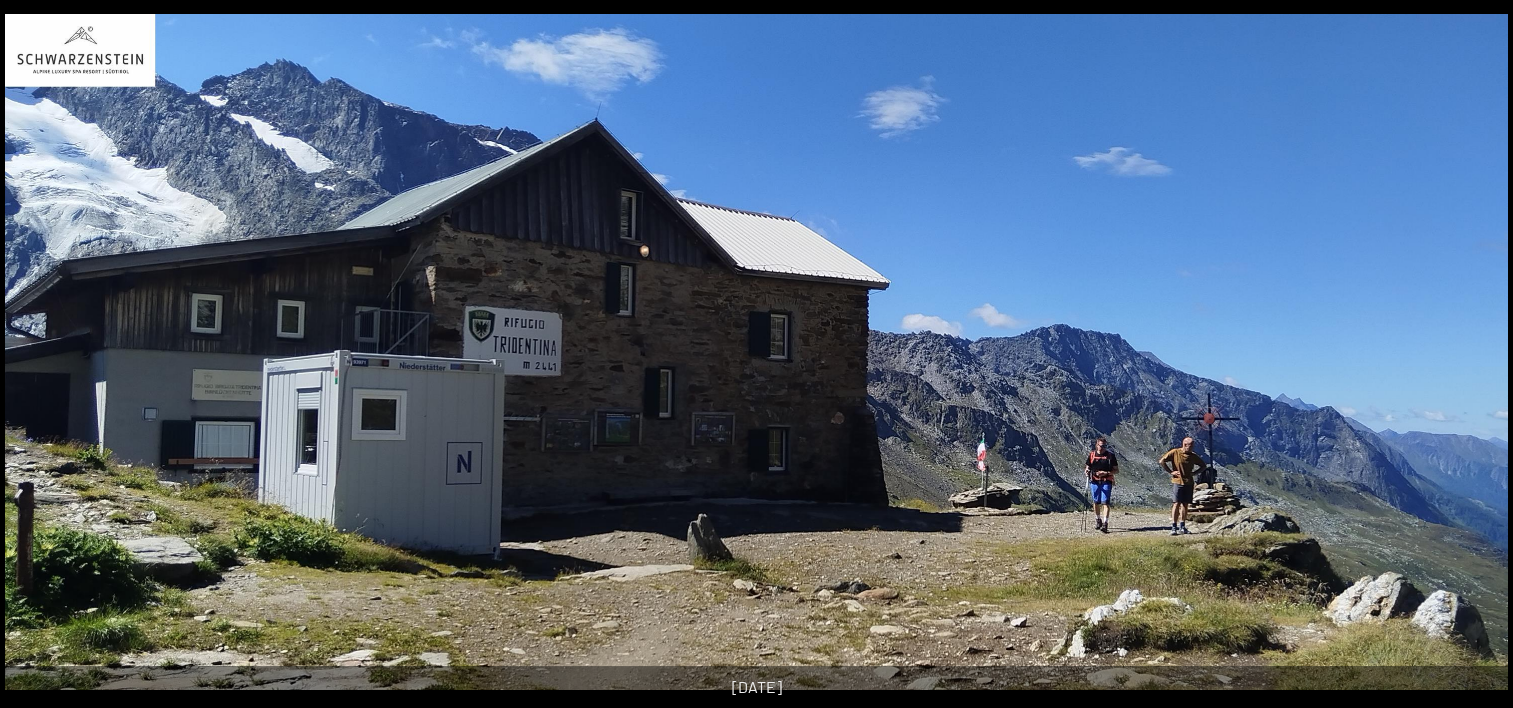 click at bounding box center (31, 363) 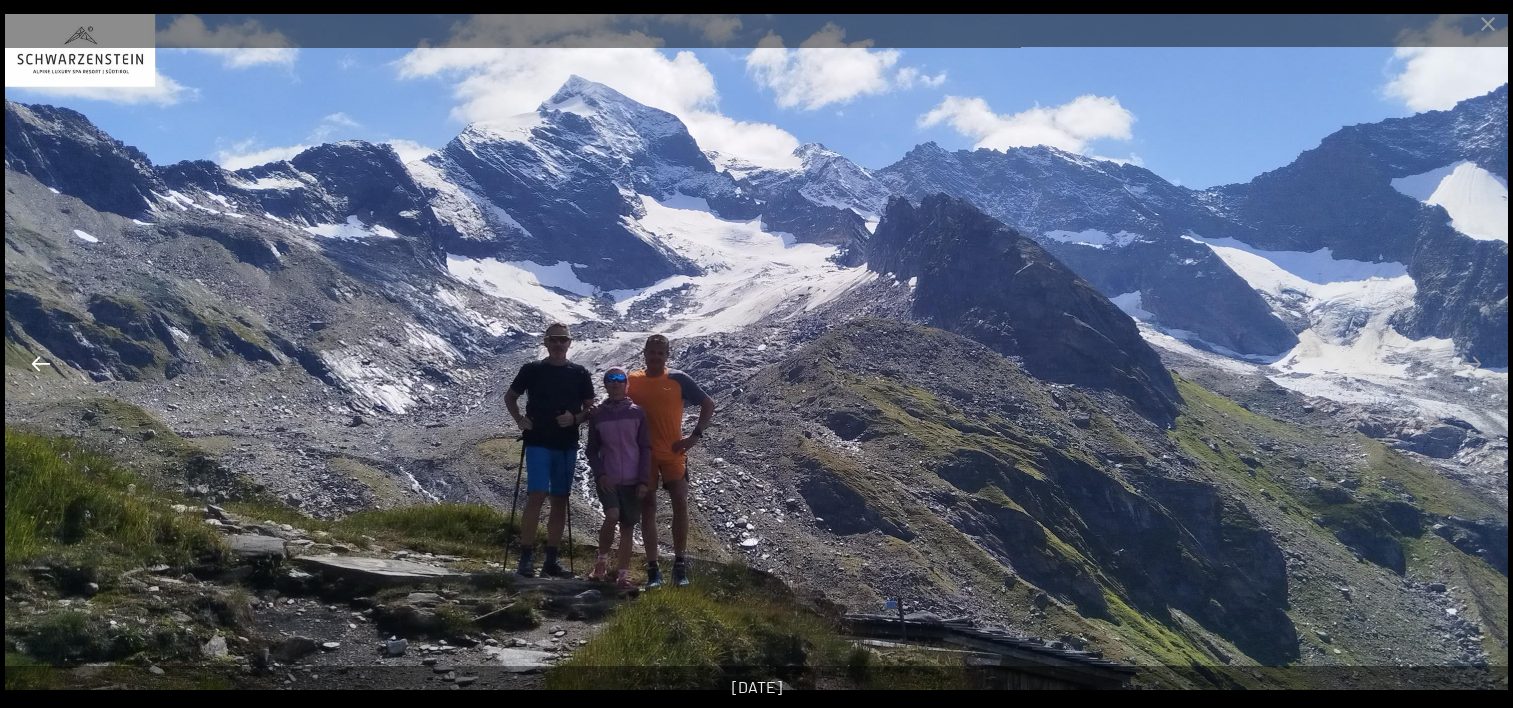 click at bounding box center [41, 363] 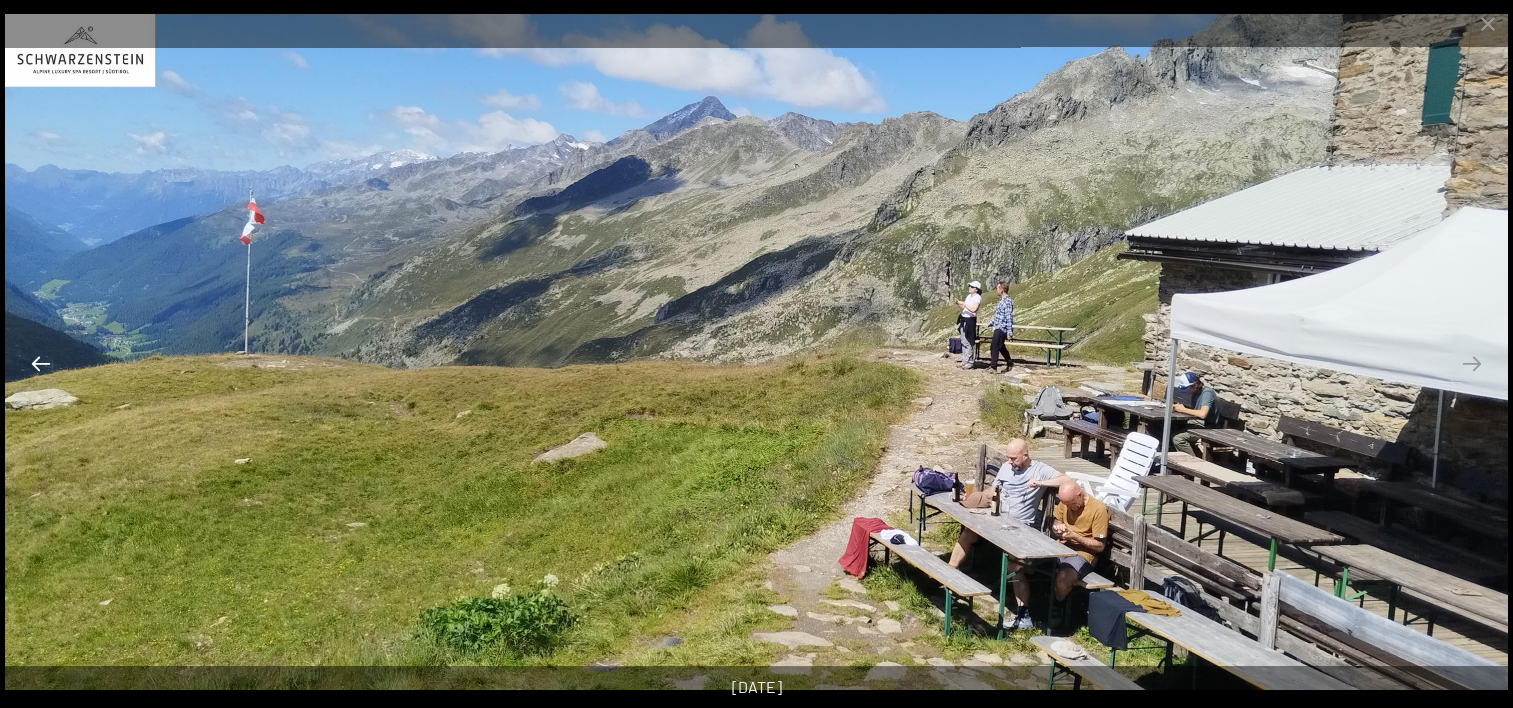 click at bounding box center (41, 363) 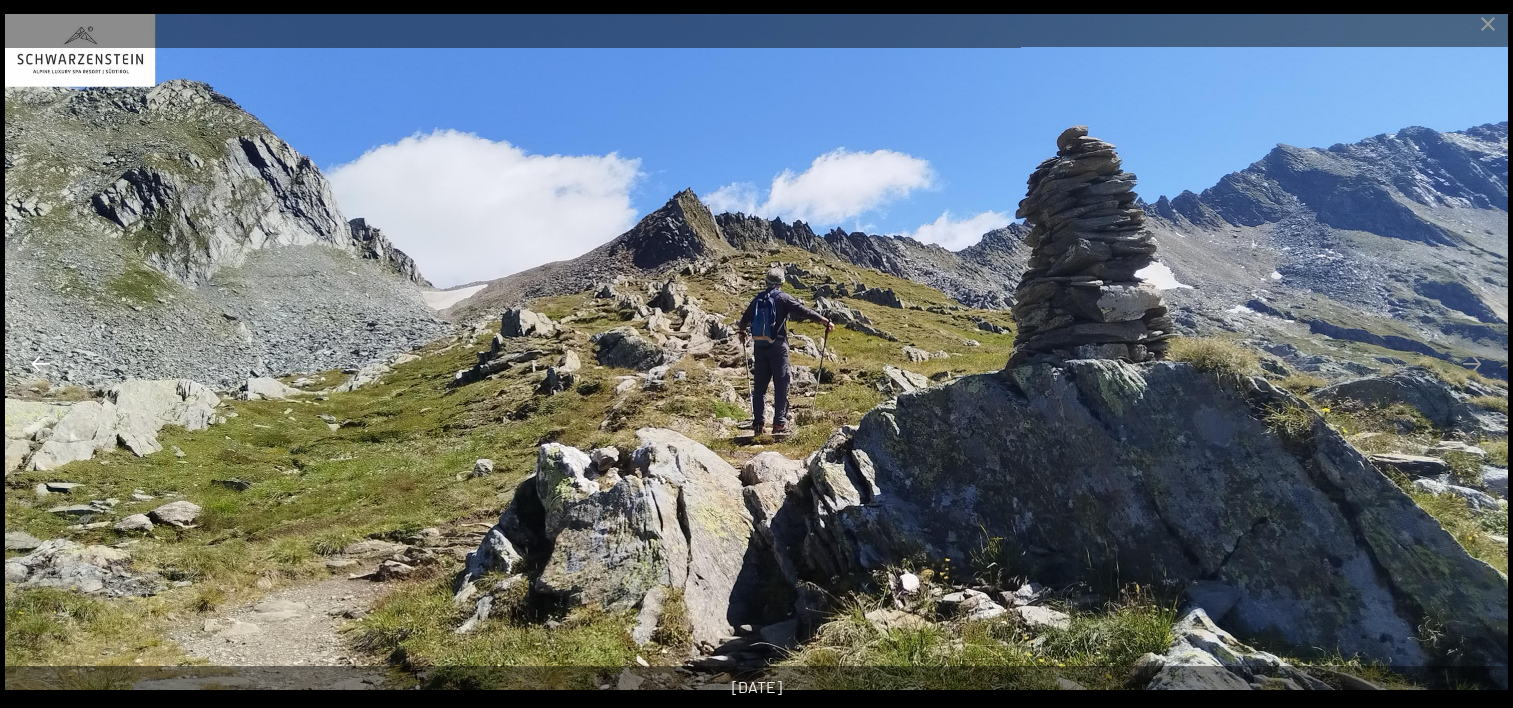 click at bounding box center [41, 363] 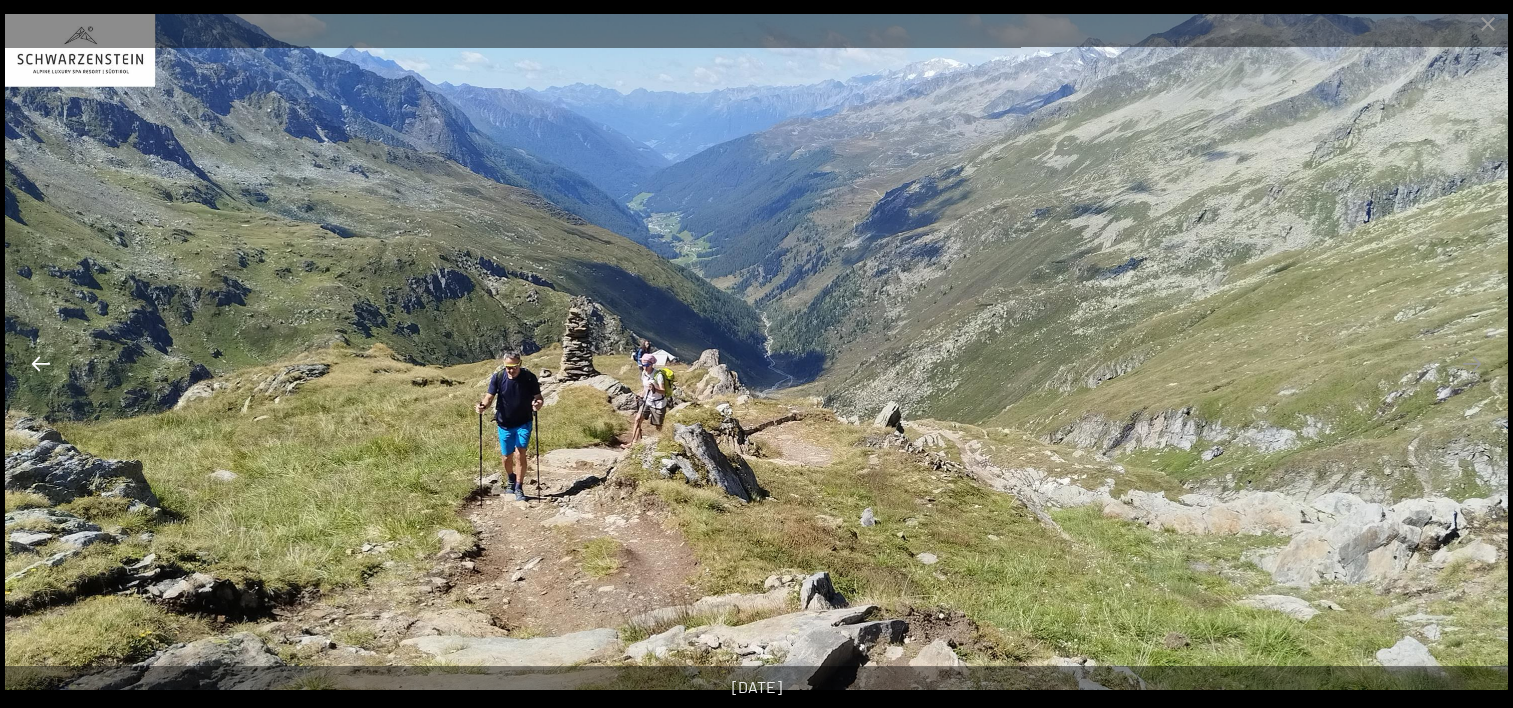click at bounding box center [41, 363] 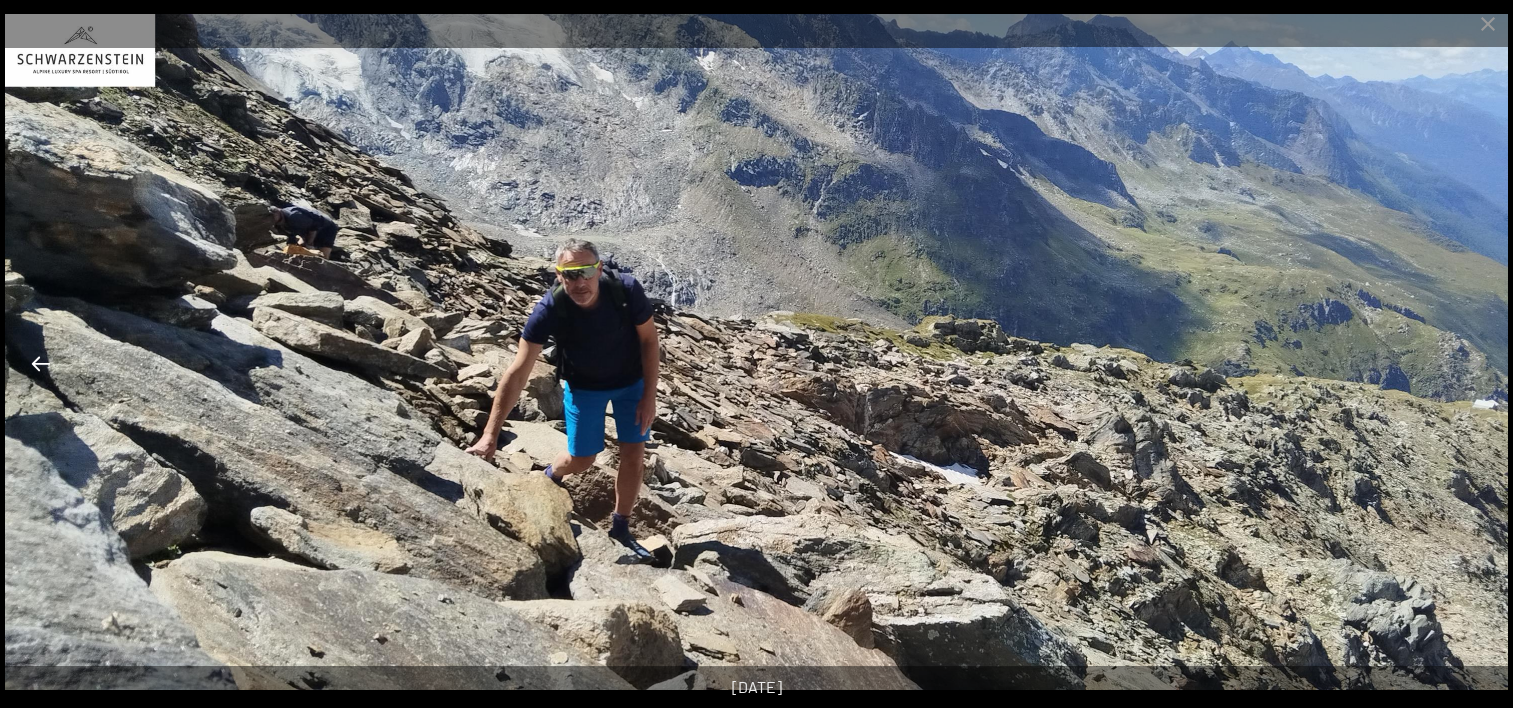 click at bounding box center (41, 363) 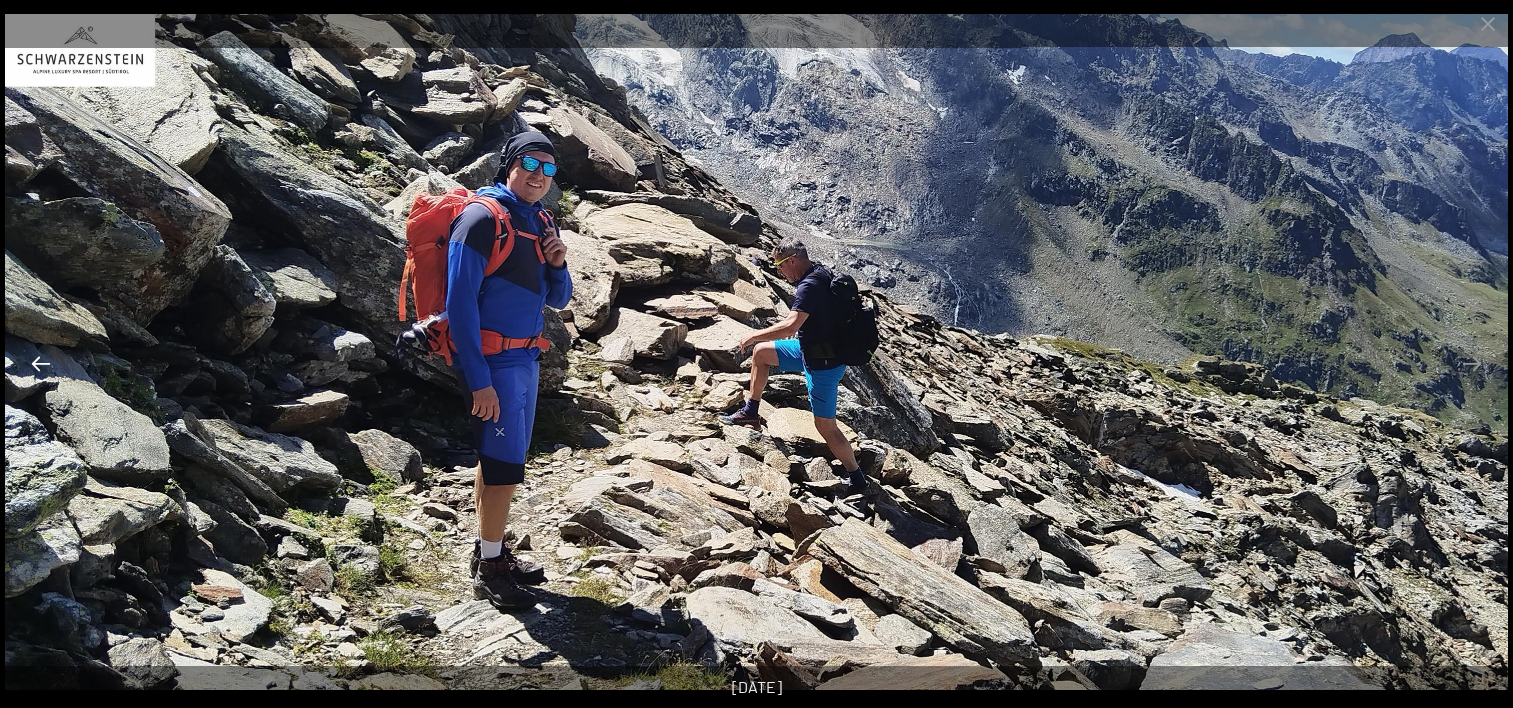 click at bounding box center [41, 363] 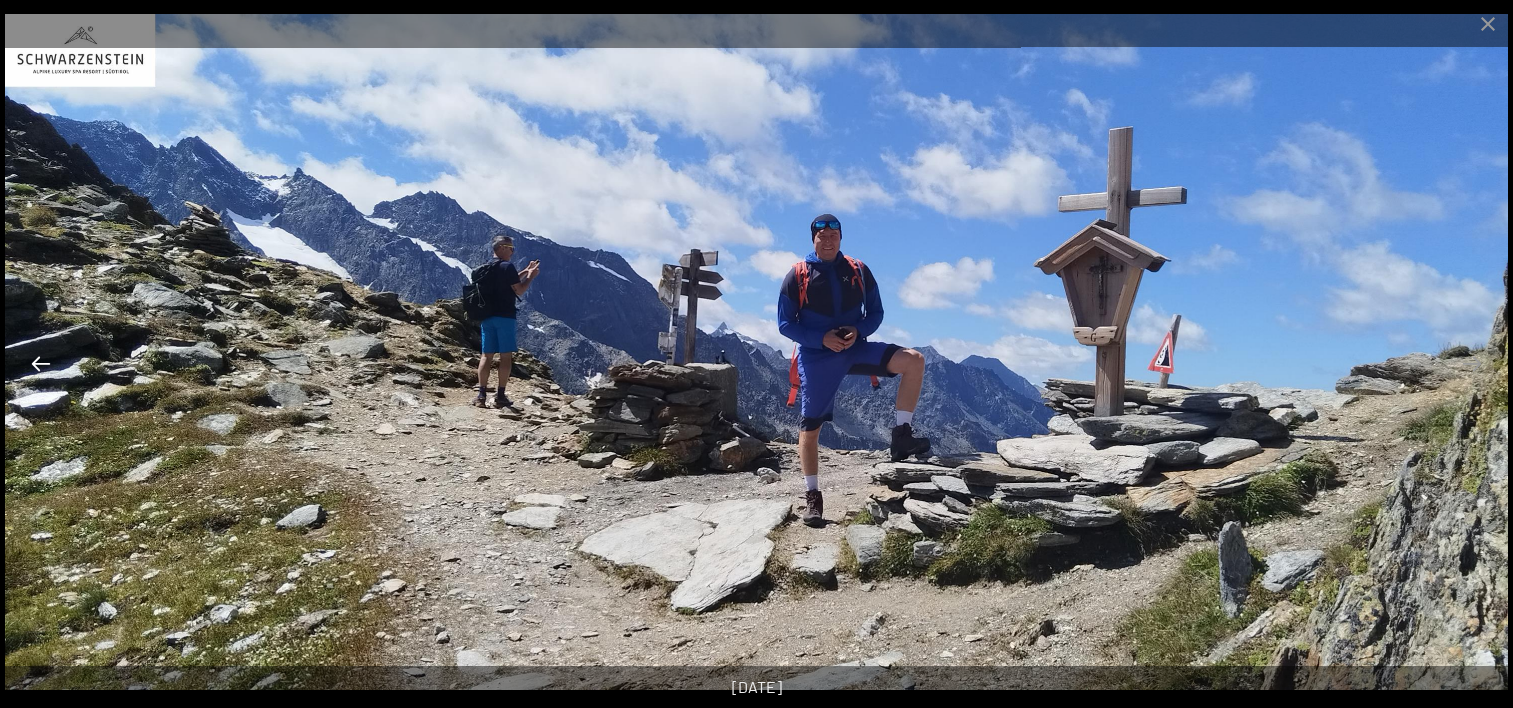 click at bounding box center [41, 363] 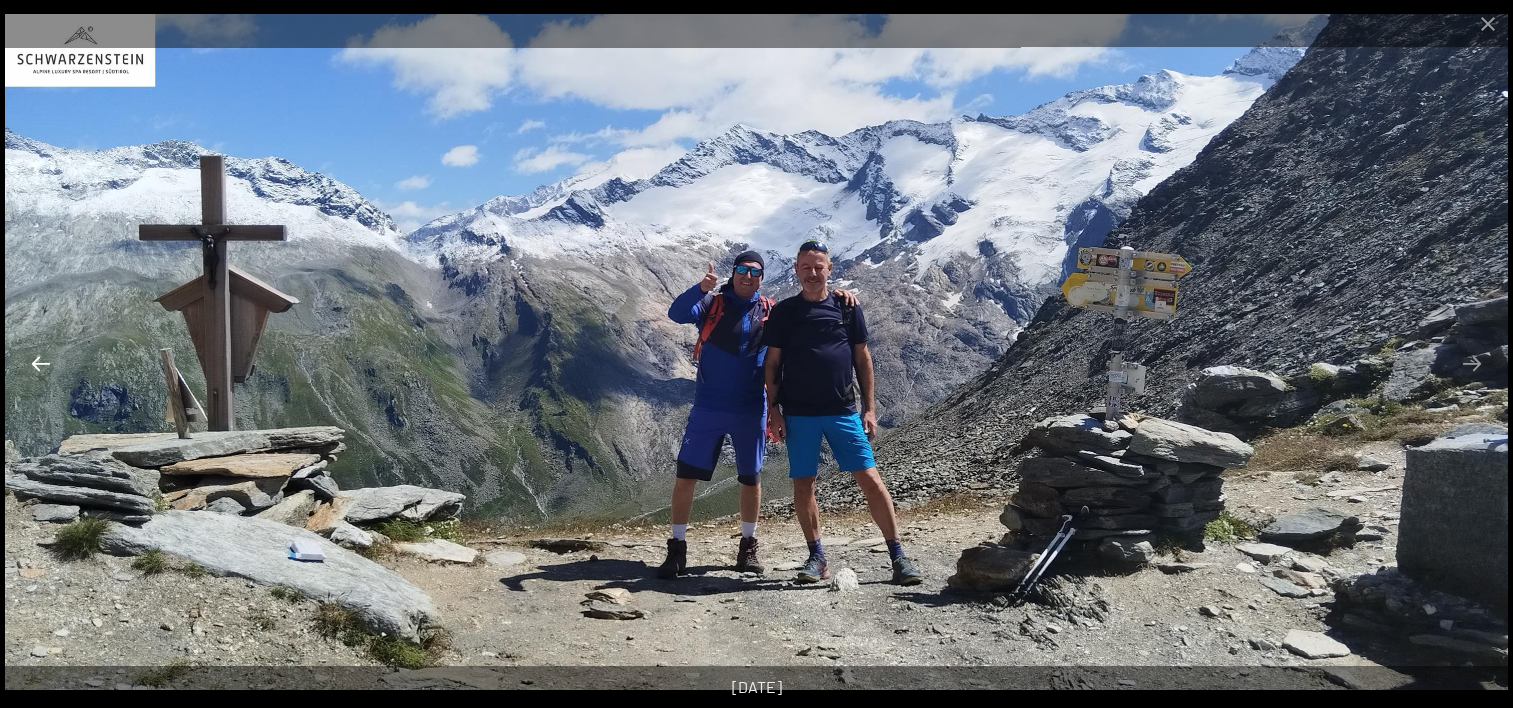 click at bounding box center [41, 363] 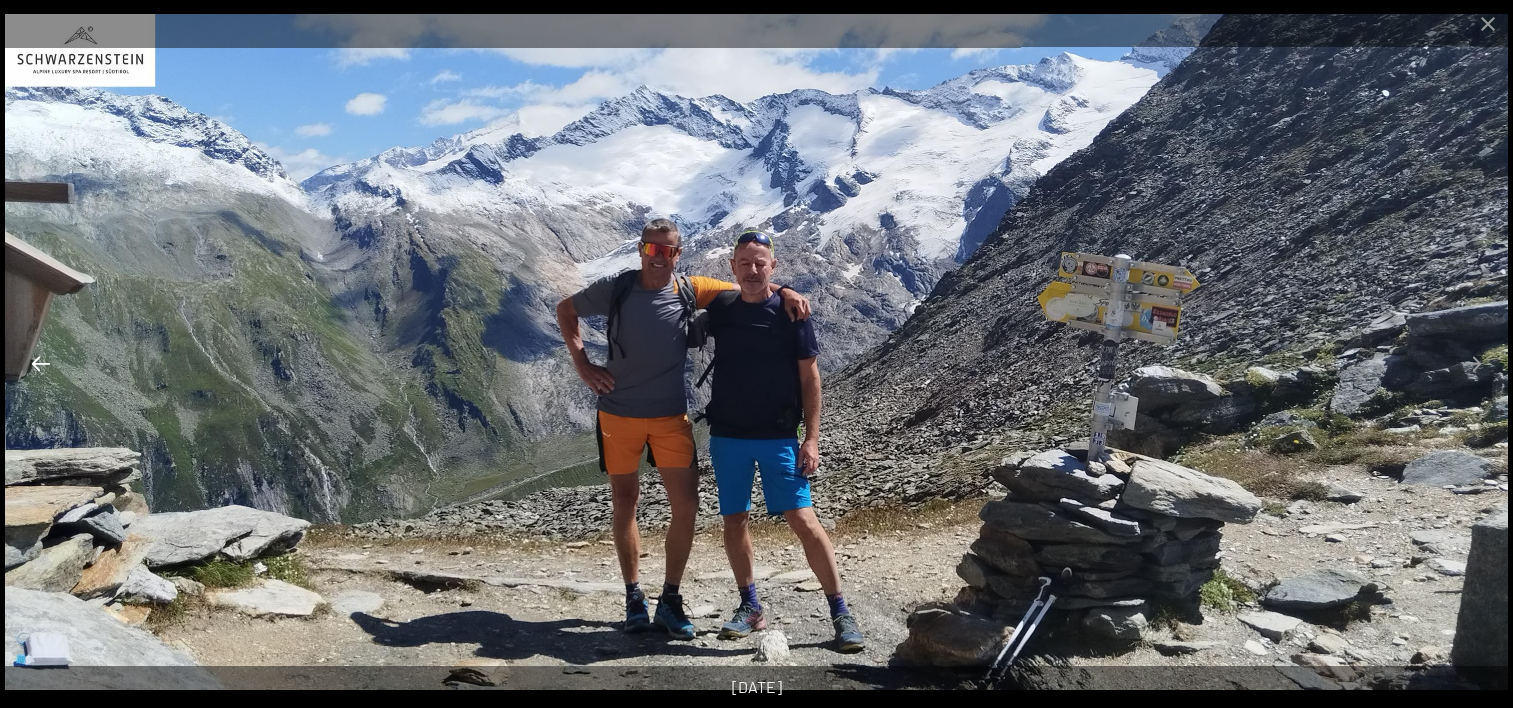 click at bounding box center [41, 363] 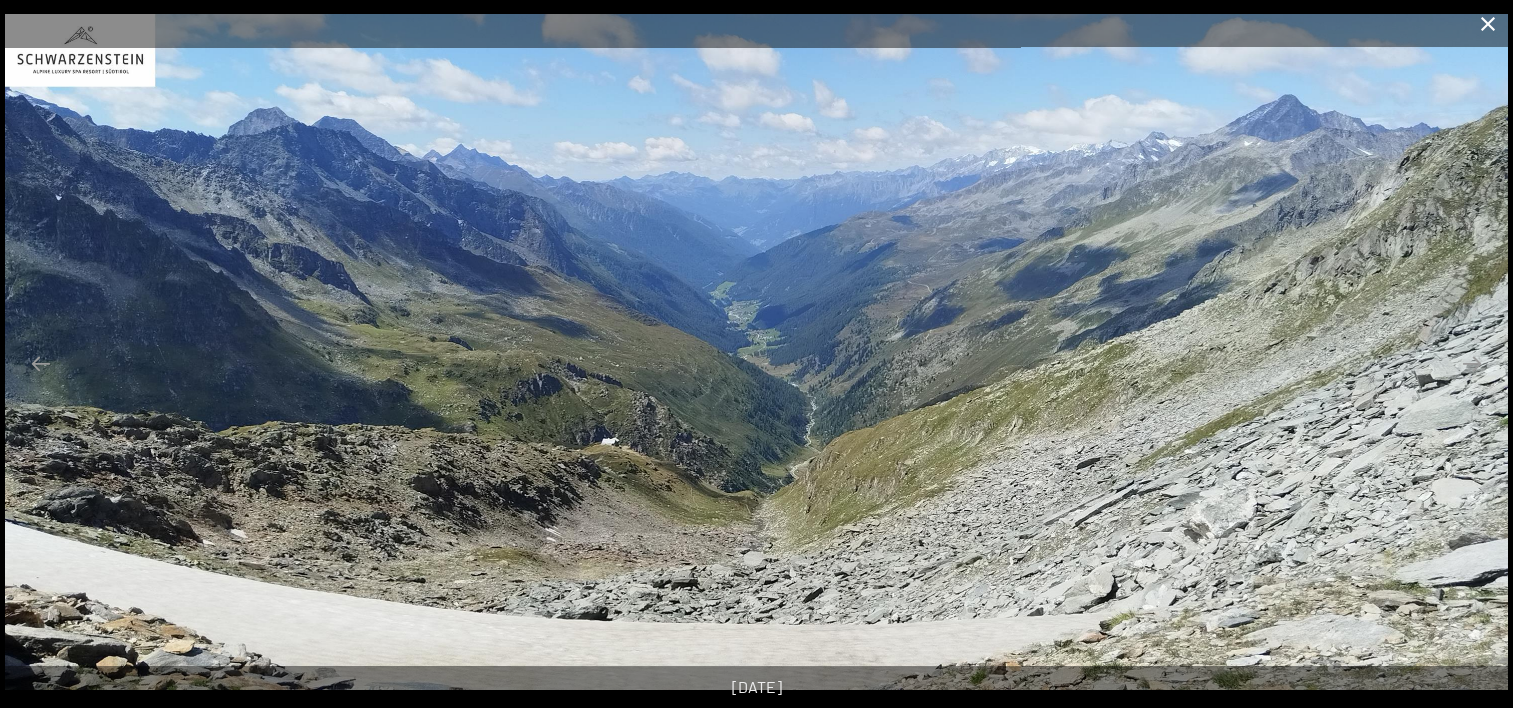 click at bounding box center (1488, 23) 